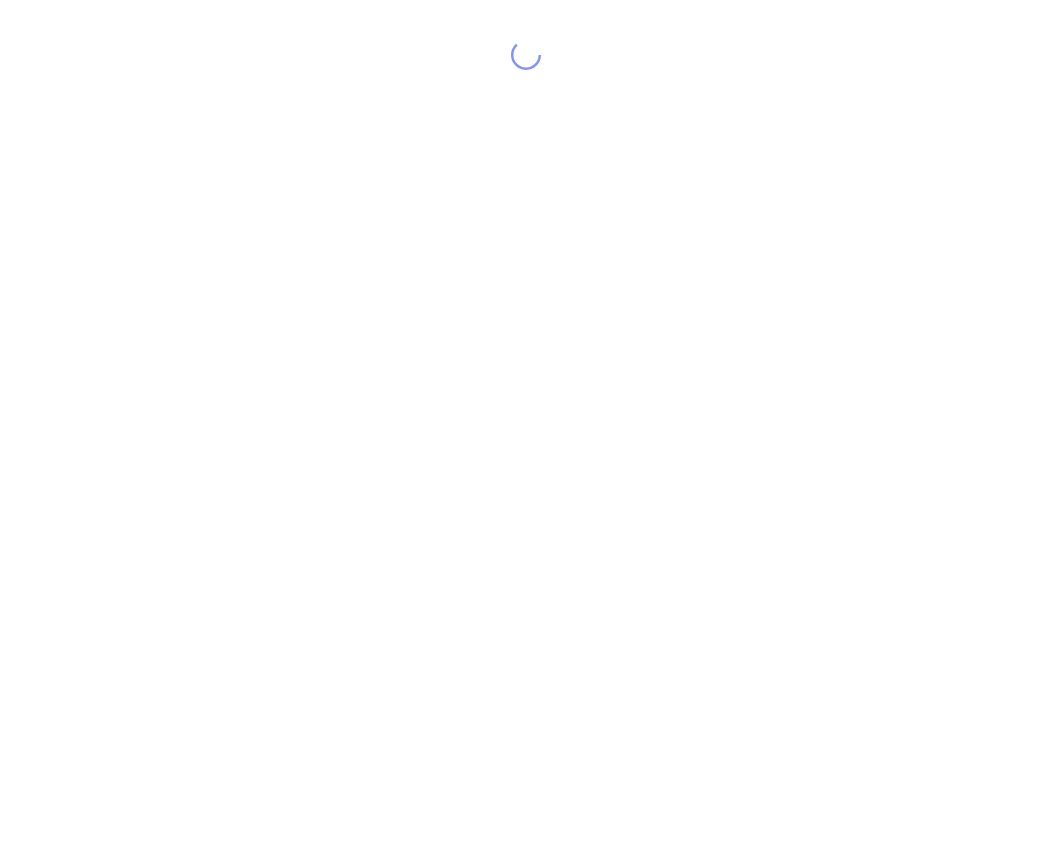 scroll, scrollTop: 0, scrollLeft: 0, axis: both 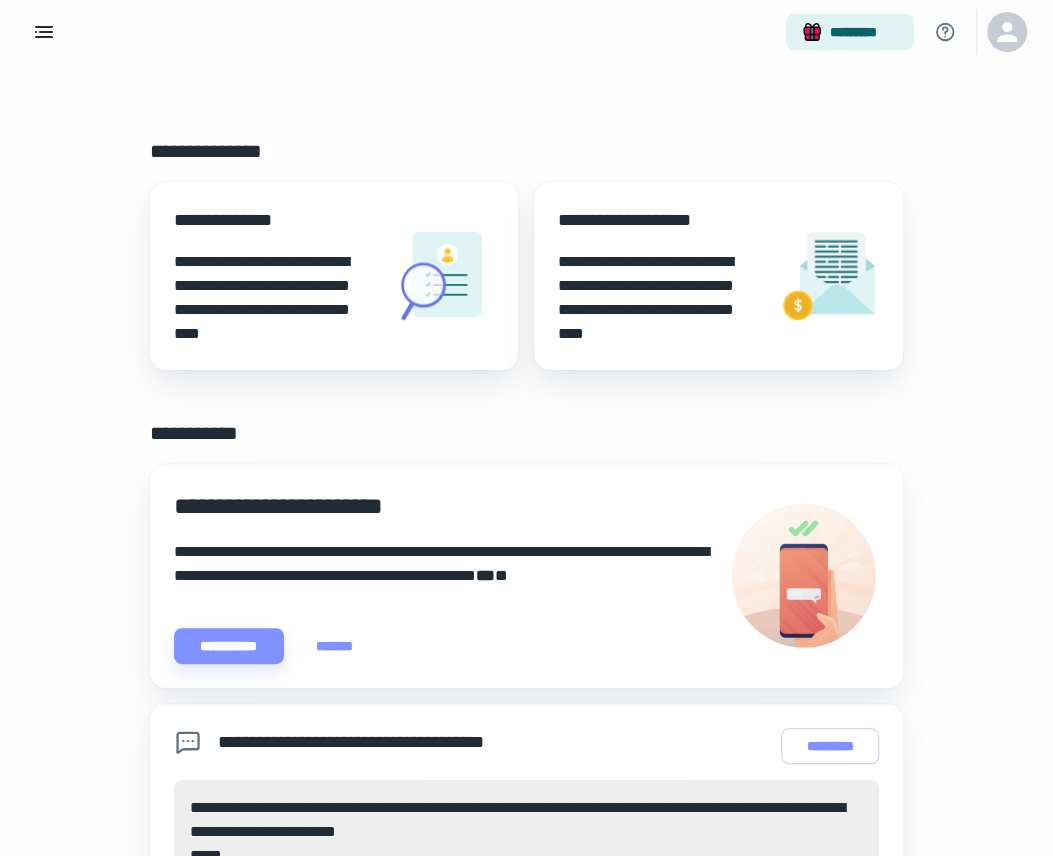 click on "**********" at bounding box center (660, 298) 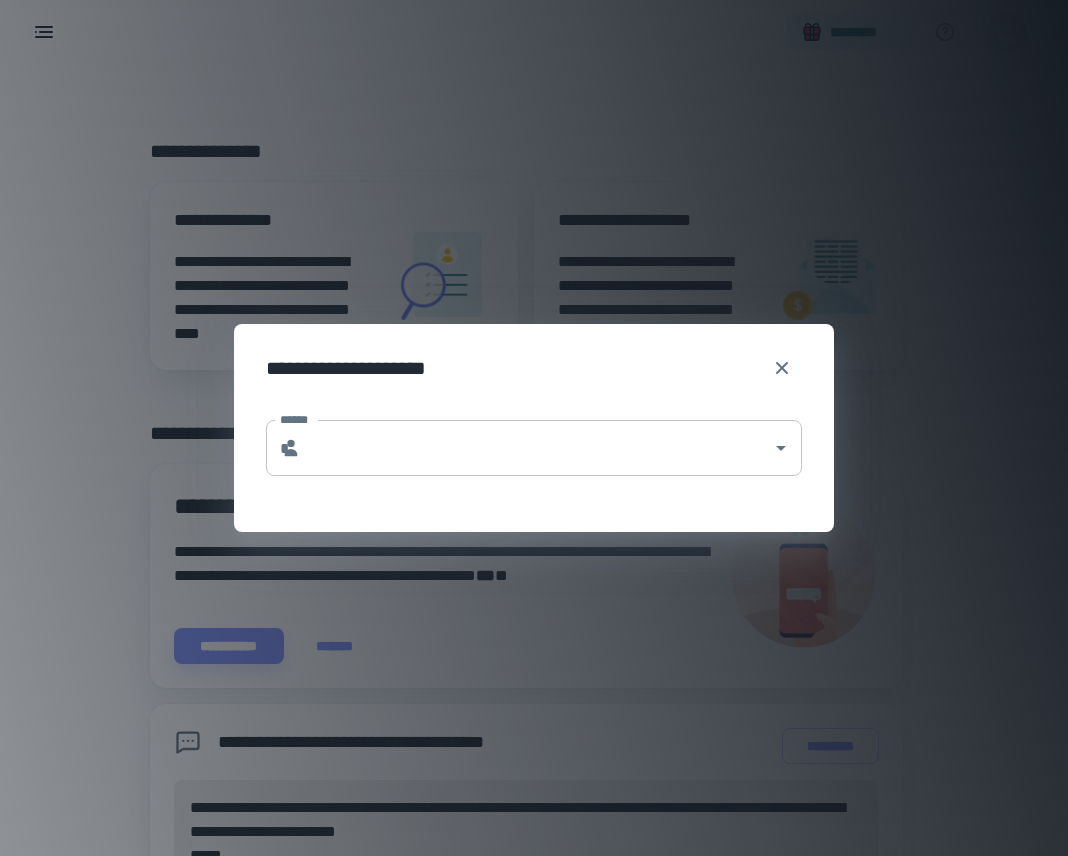 click on "* ******" at bounding box center (534, 448) 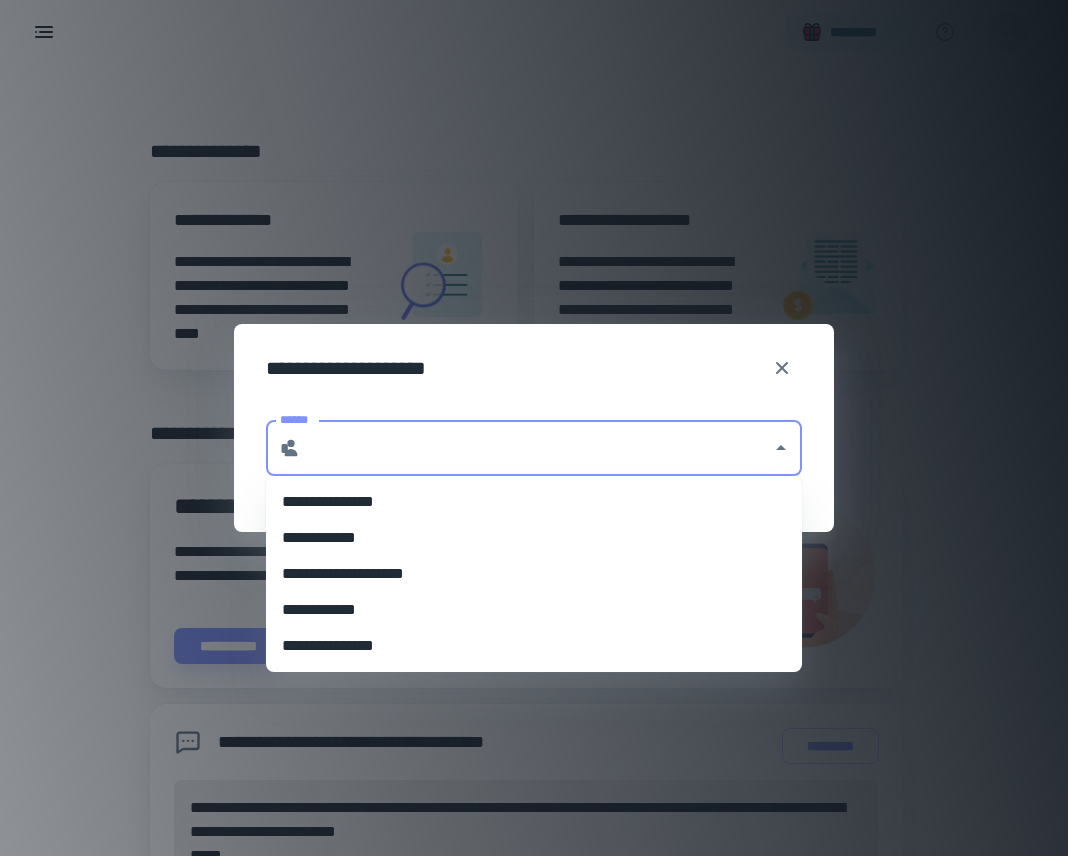 click on "**********" at bounding box center (534, 574) 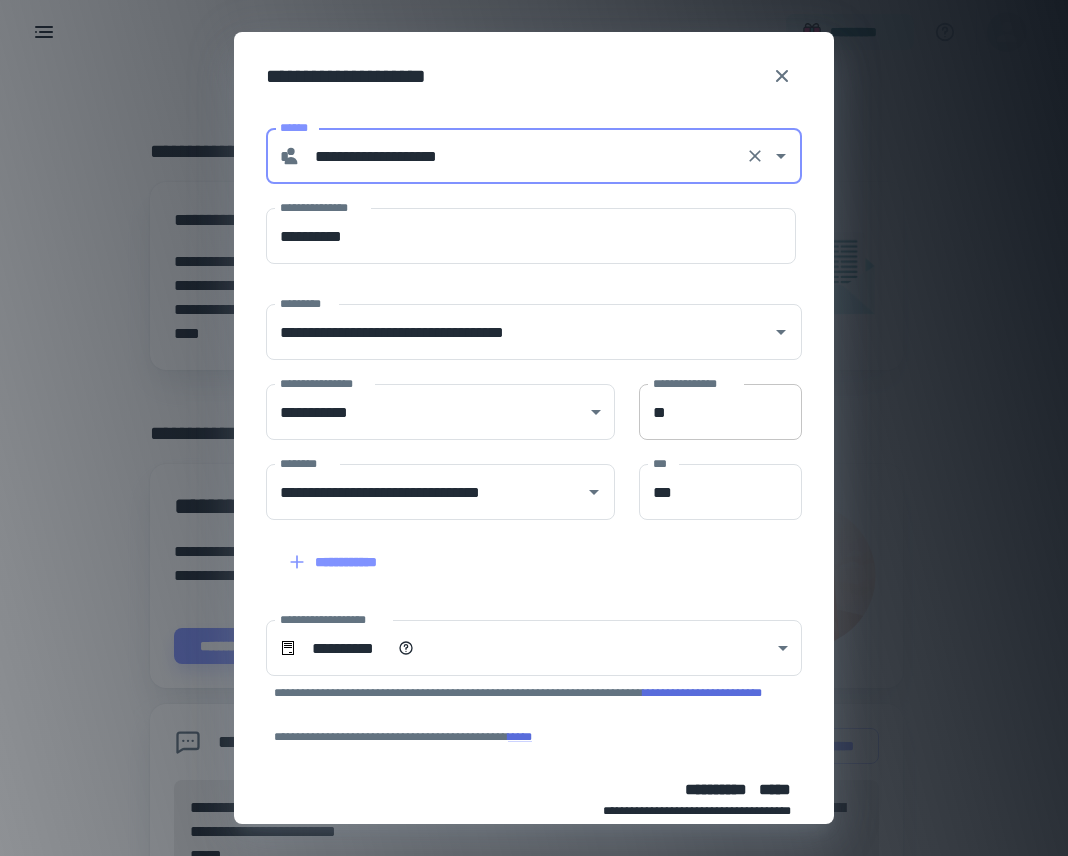 click on "**" at bounding box center (720, 412) 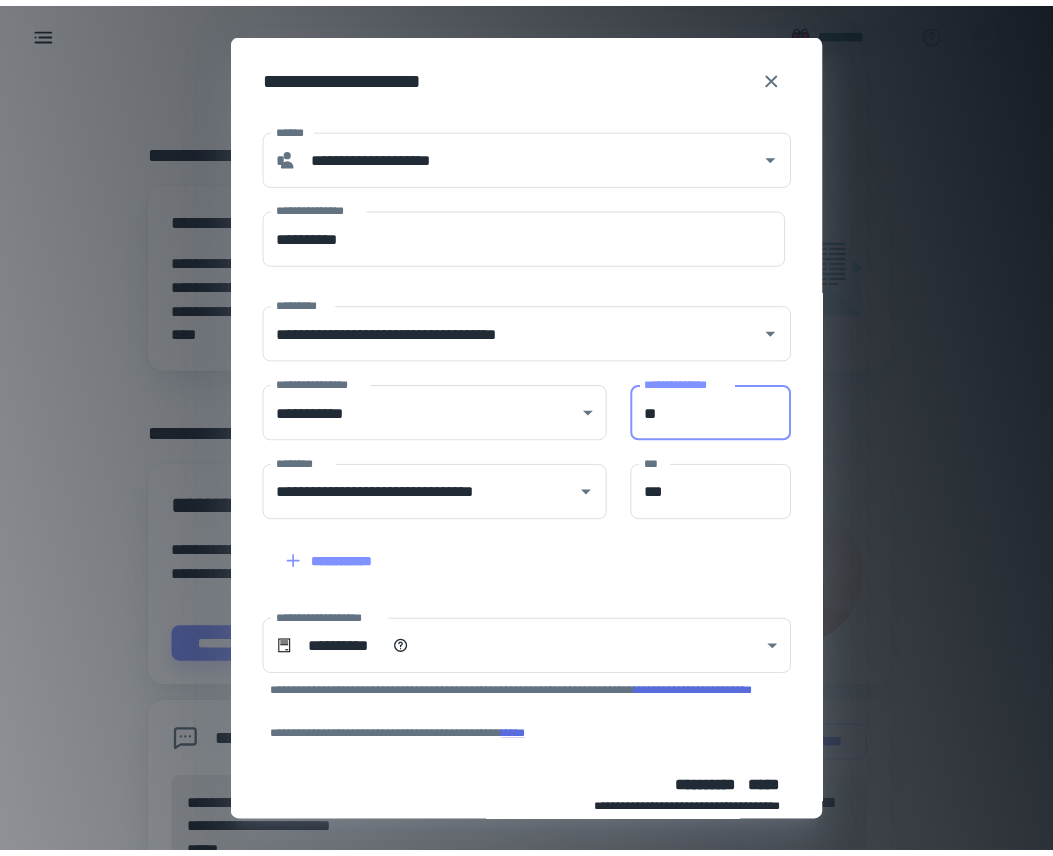 scroll, scrollTop: 100, scrollLeft: 0, axis: vertical 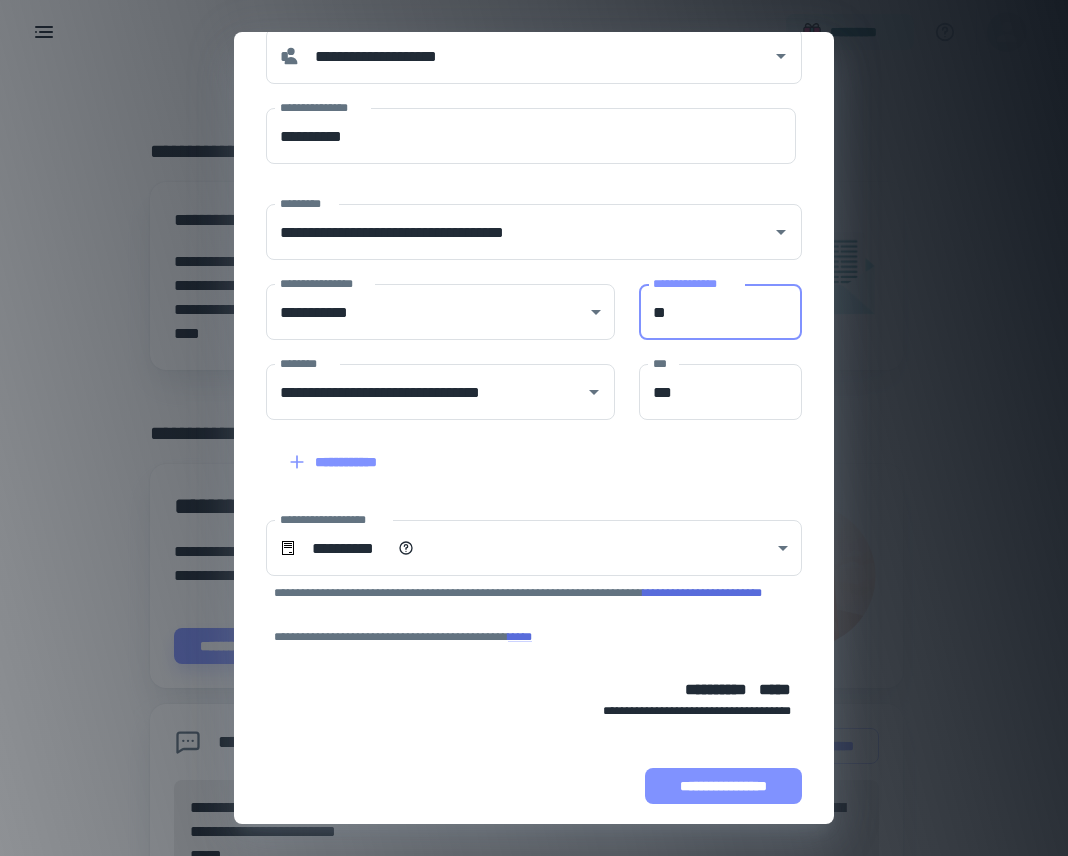 type on "**" 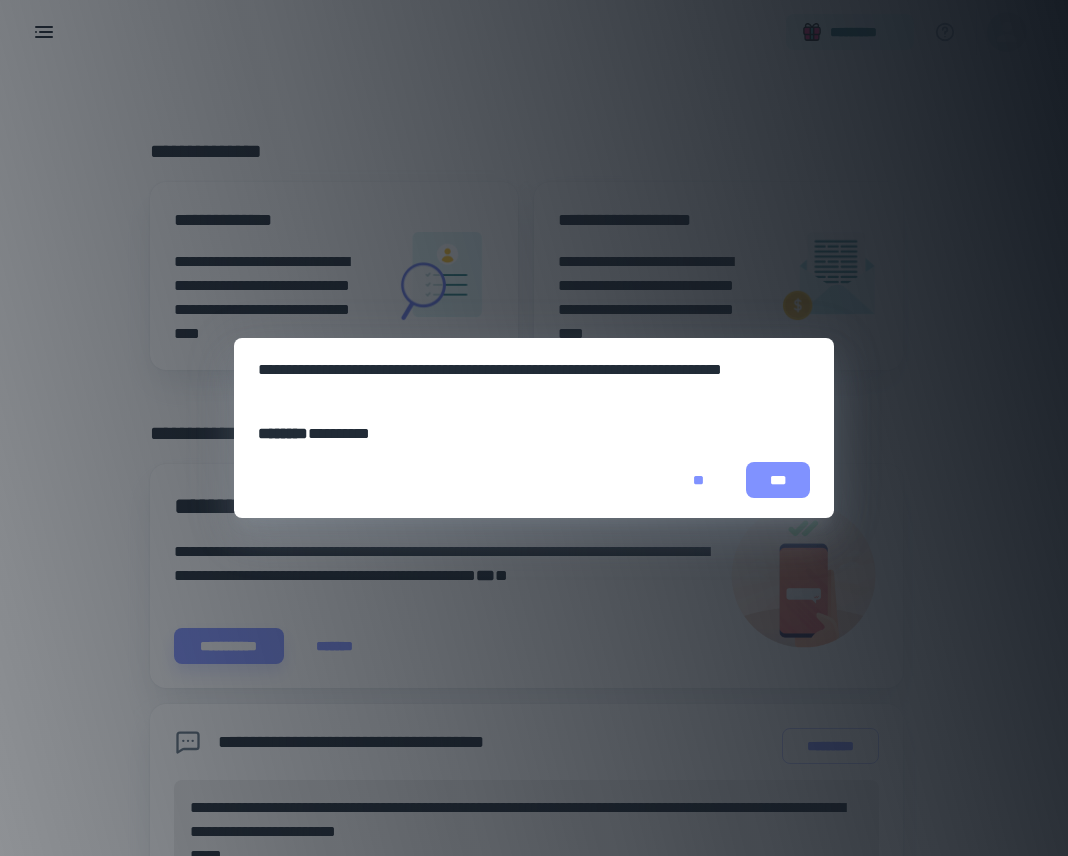 click on "***" at bounding box center [778, 480] 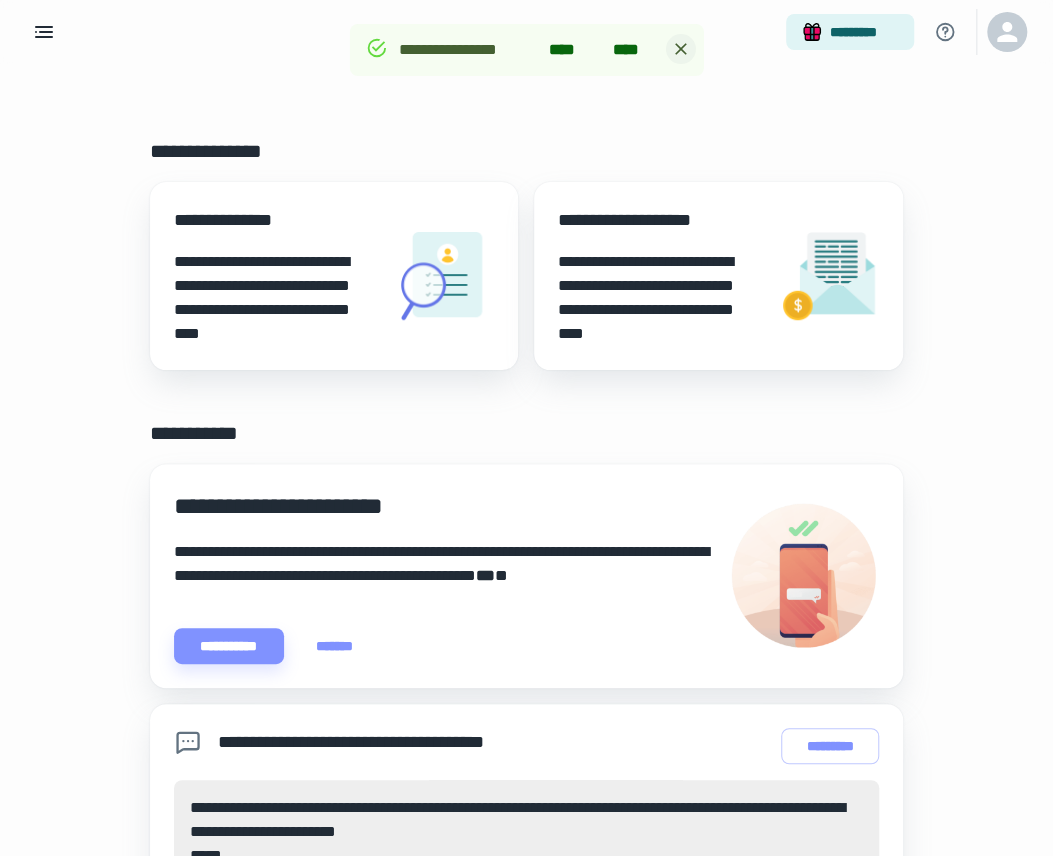 click 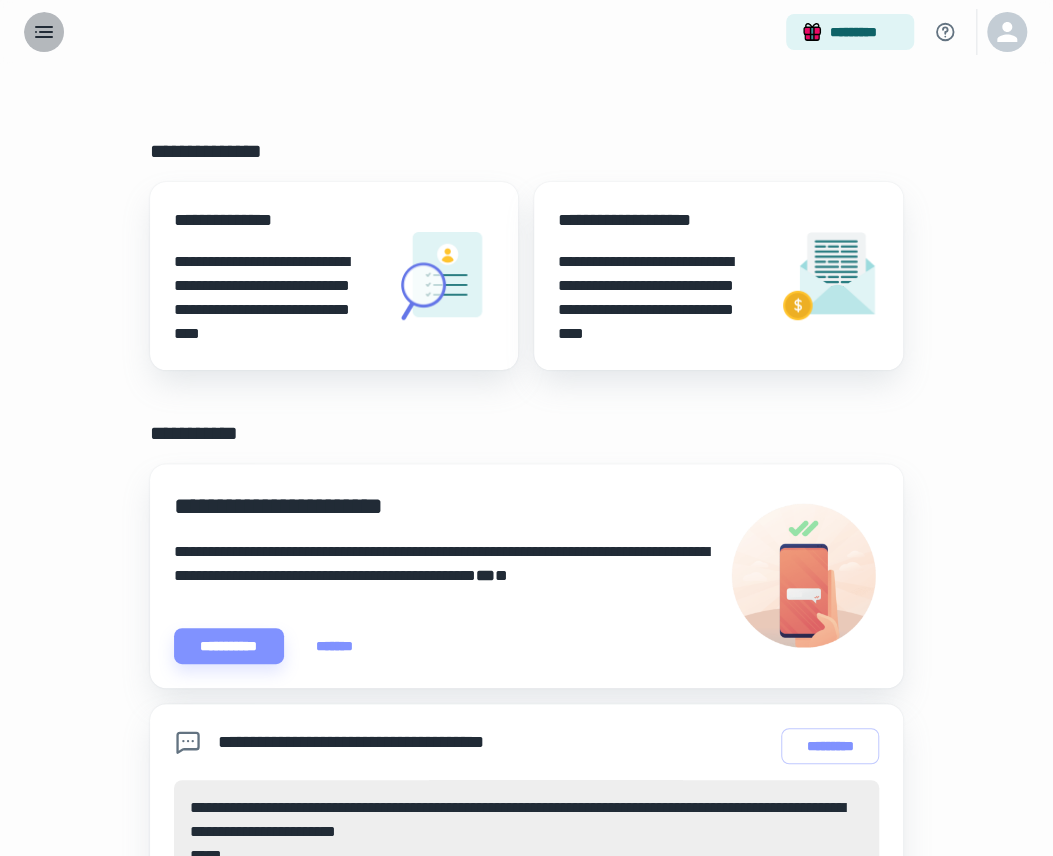 click 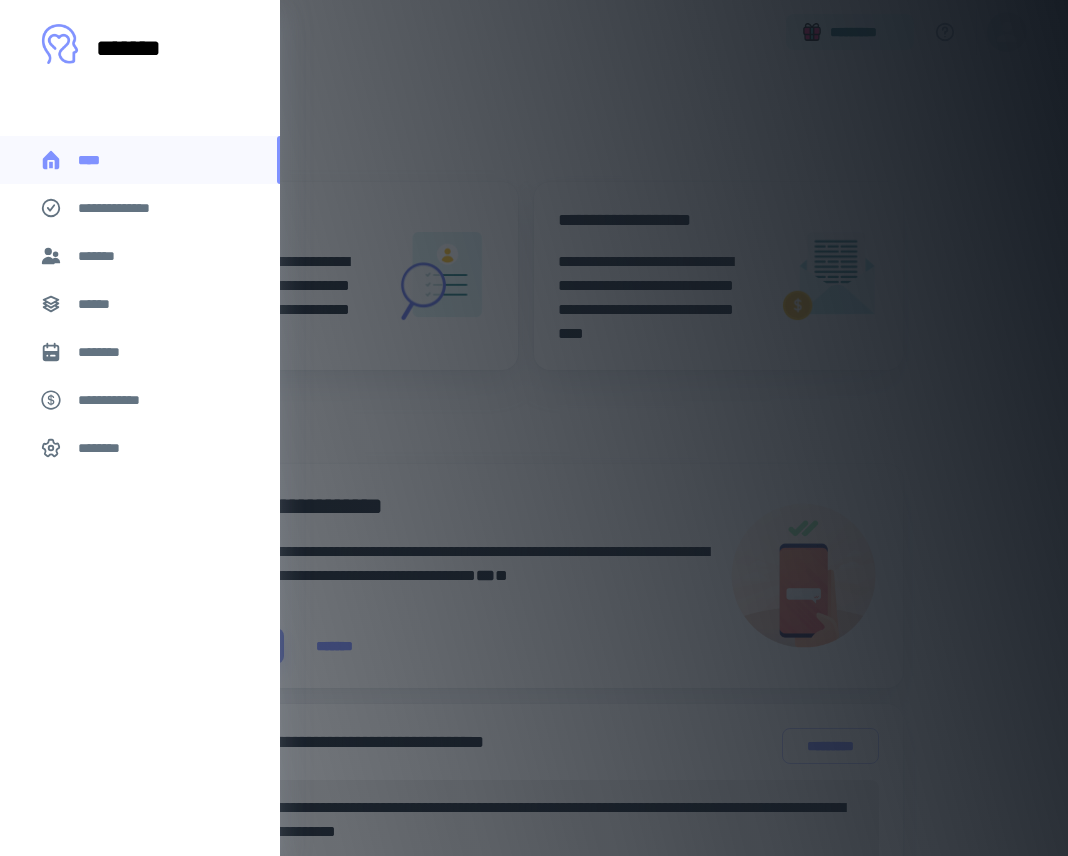 click on "******" at bounding box center [140, 304] 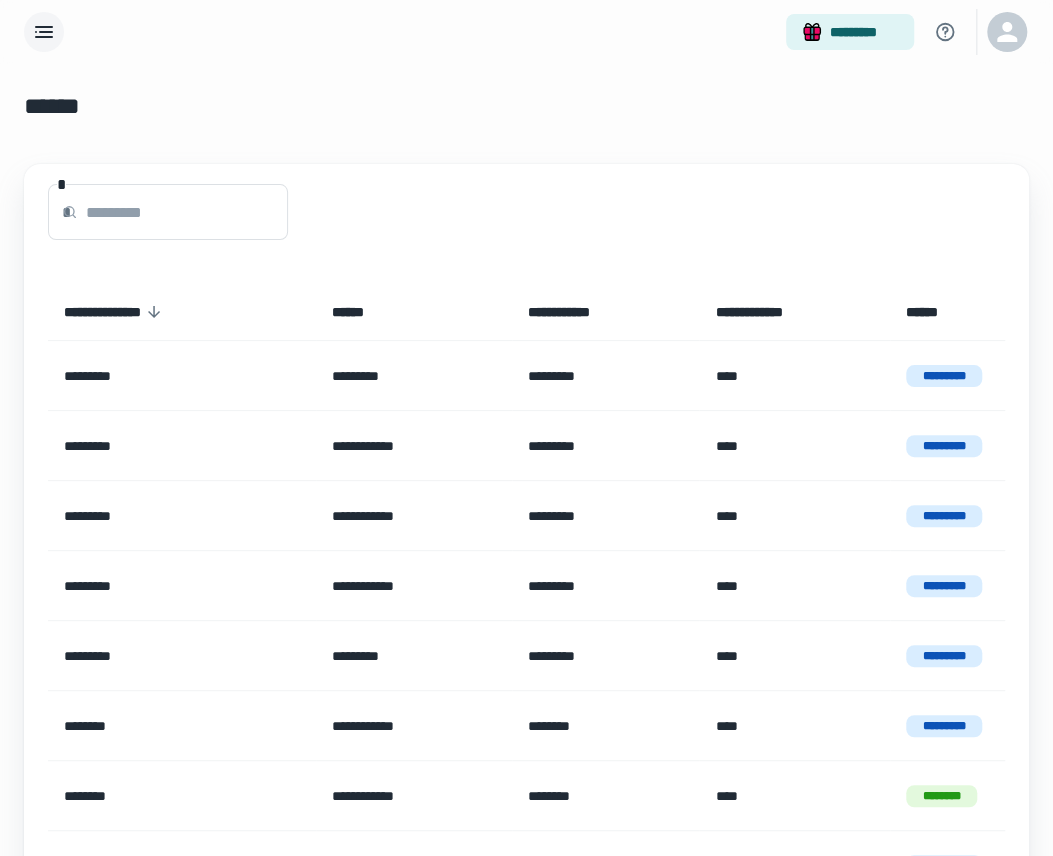 click 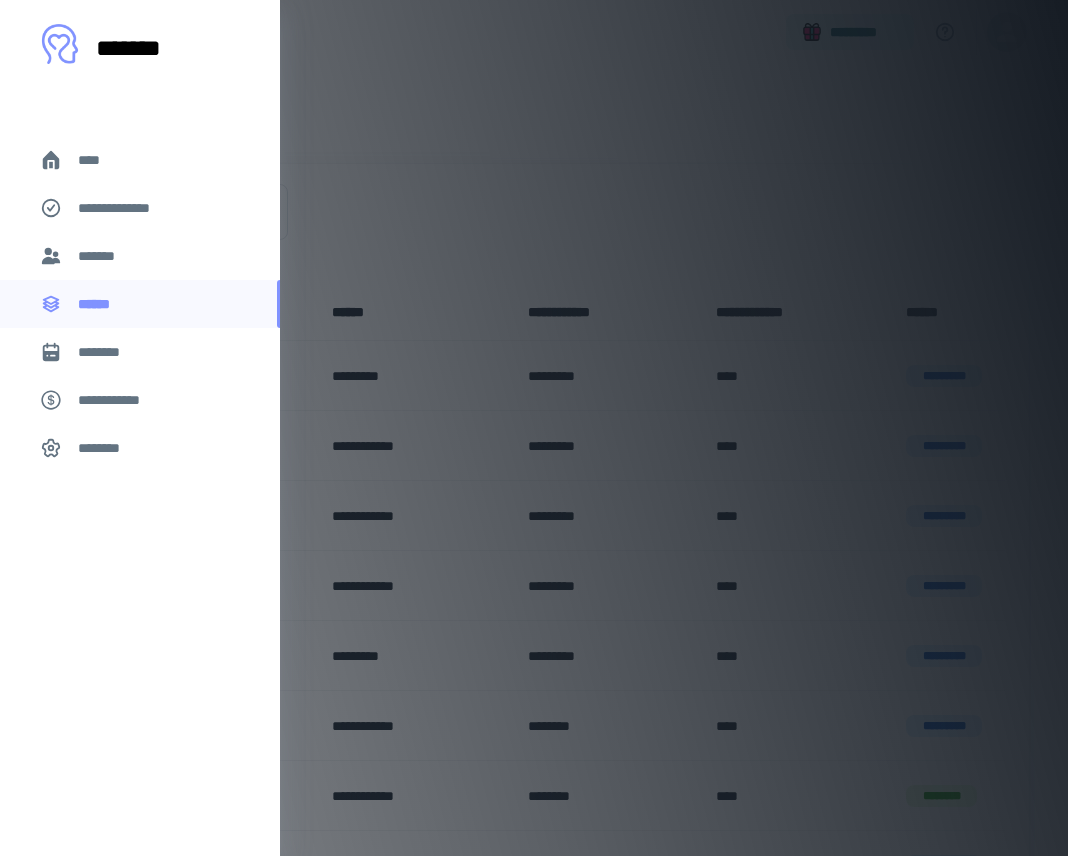 click on "********" at bounding box center [140, 352] 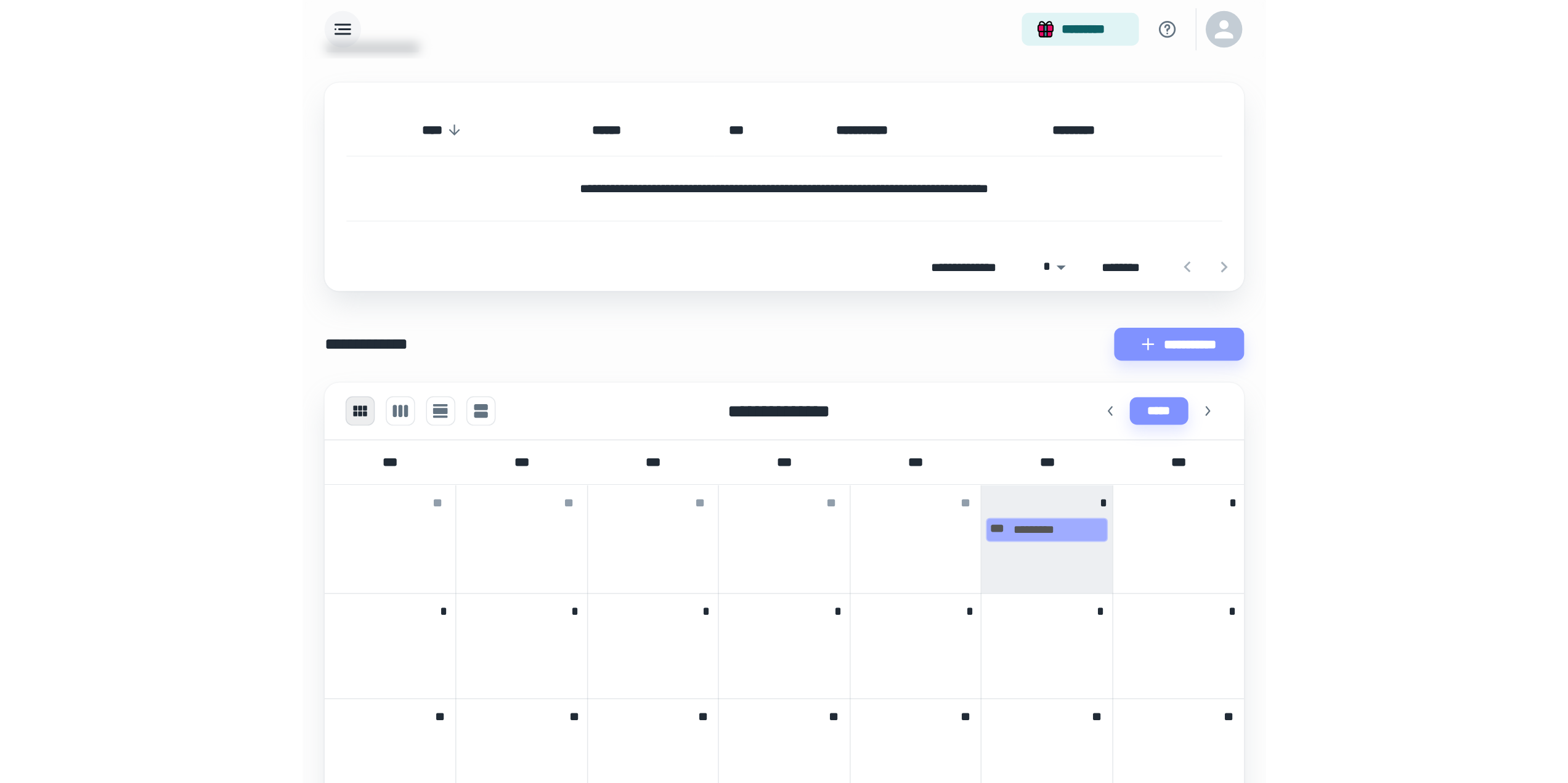 scroll, scrollTop: 0, scrollLeft: 0, axis: both 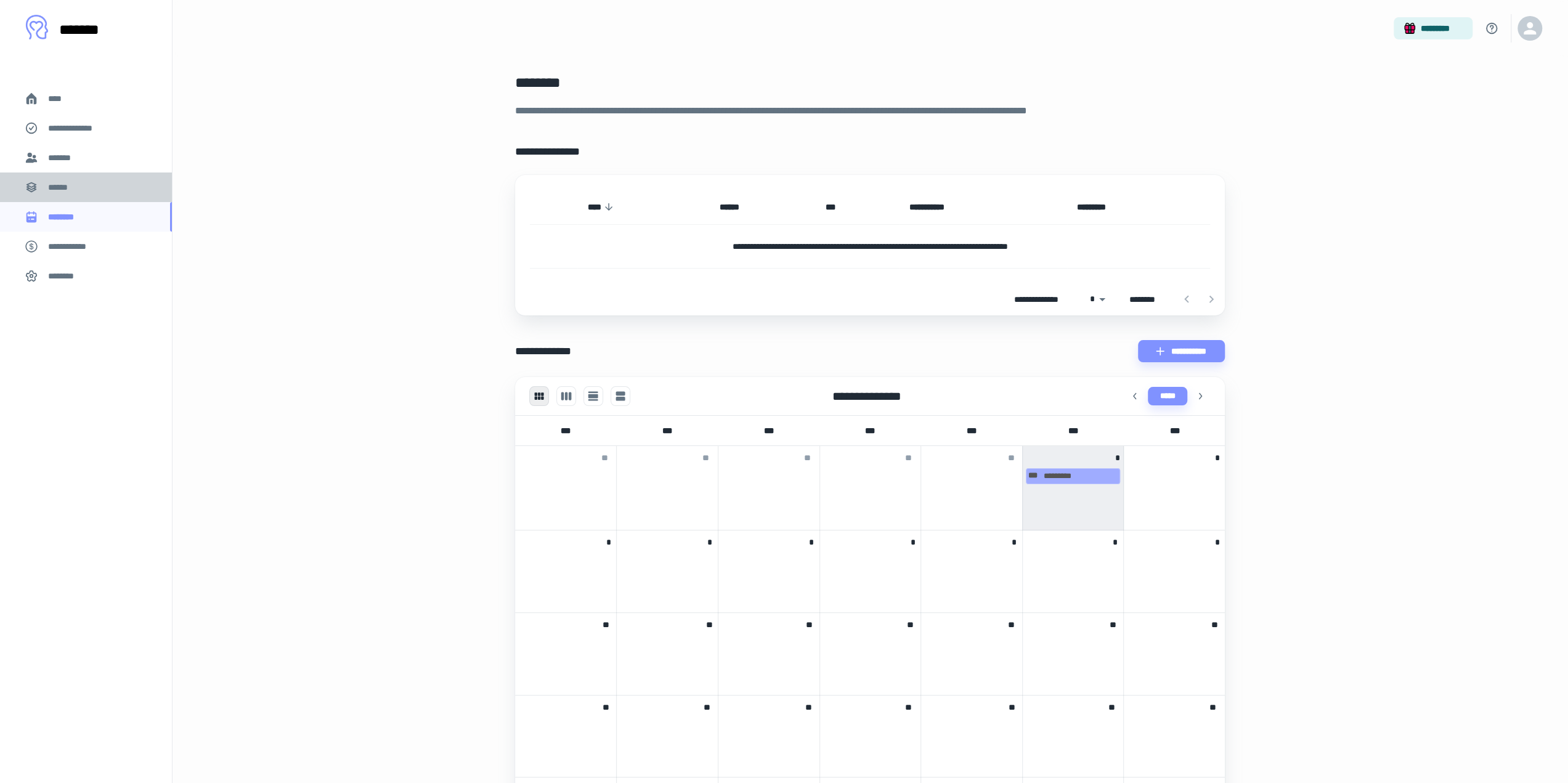 click on "******" at bounding box center [86, 187] 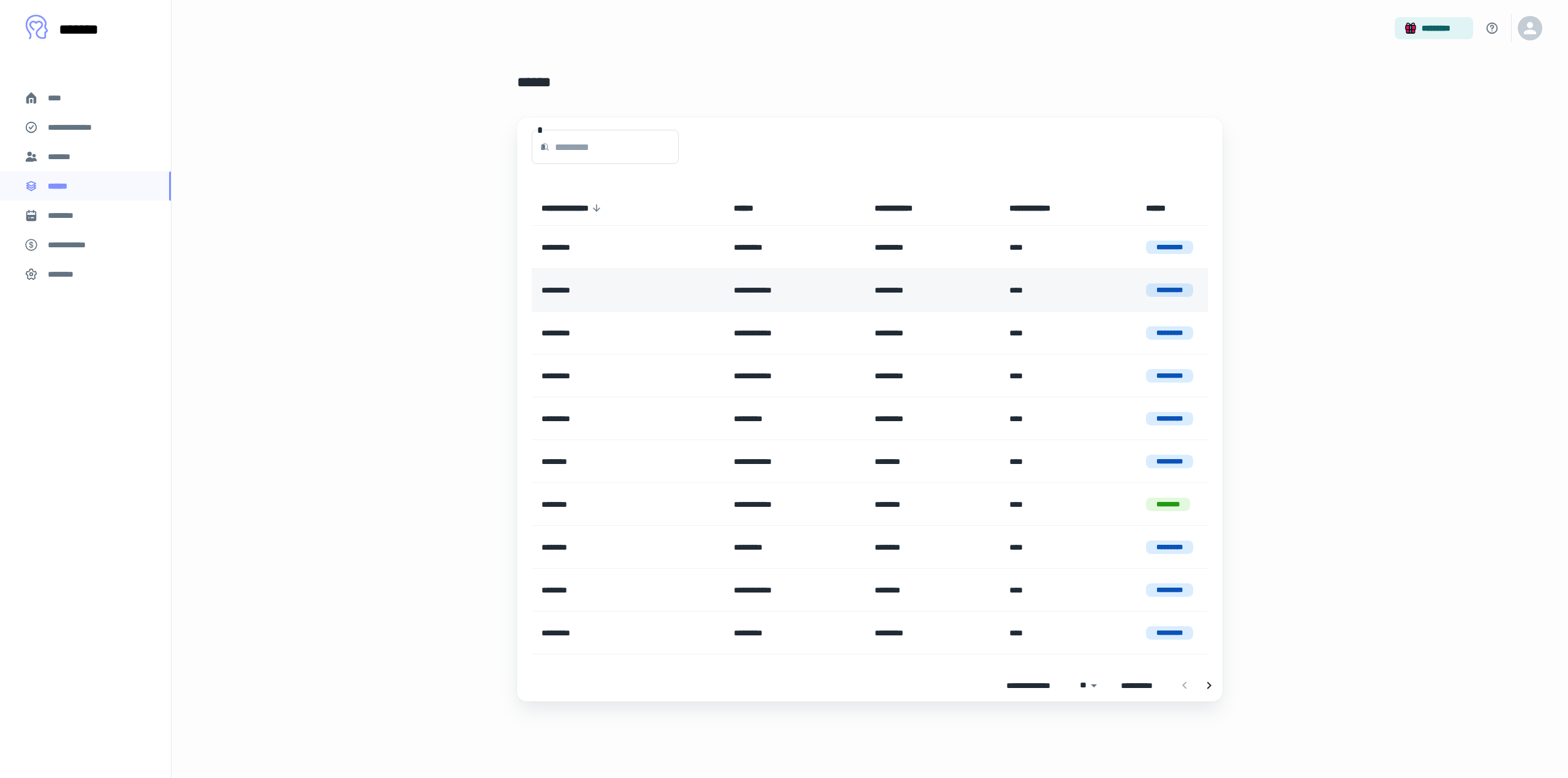 click on "**********" at bounding box center [794, 290] 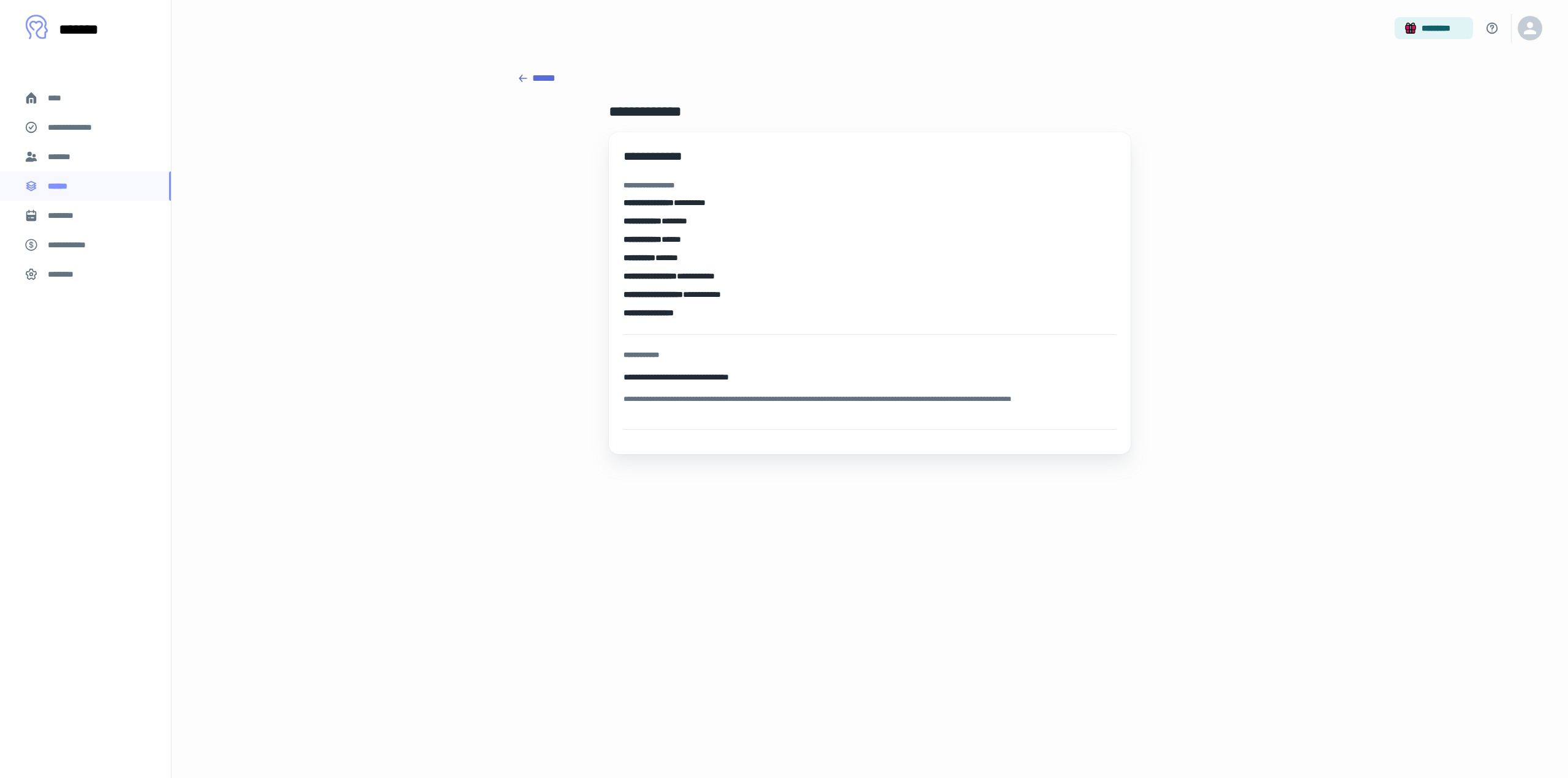 click on "****" at bounding box center [59, 98] 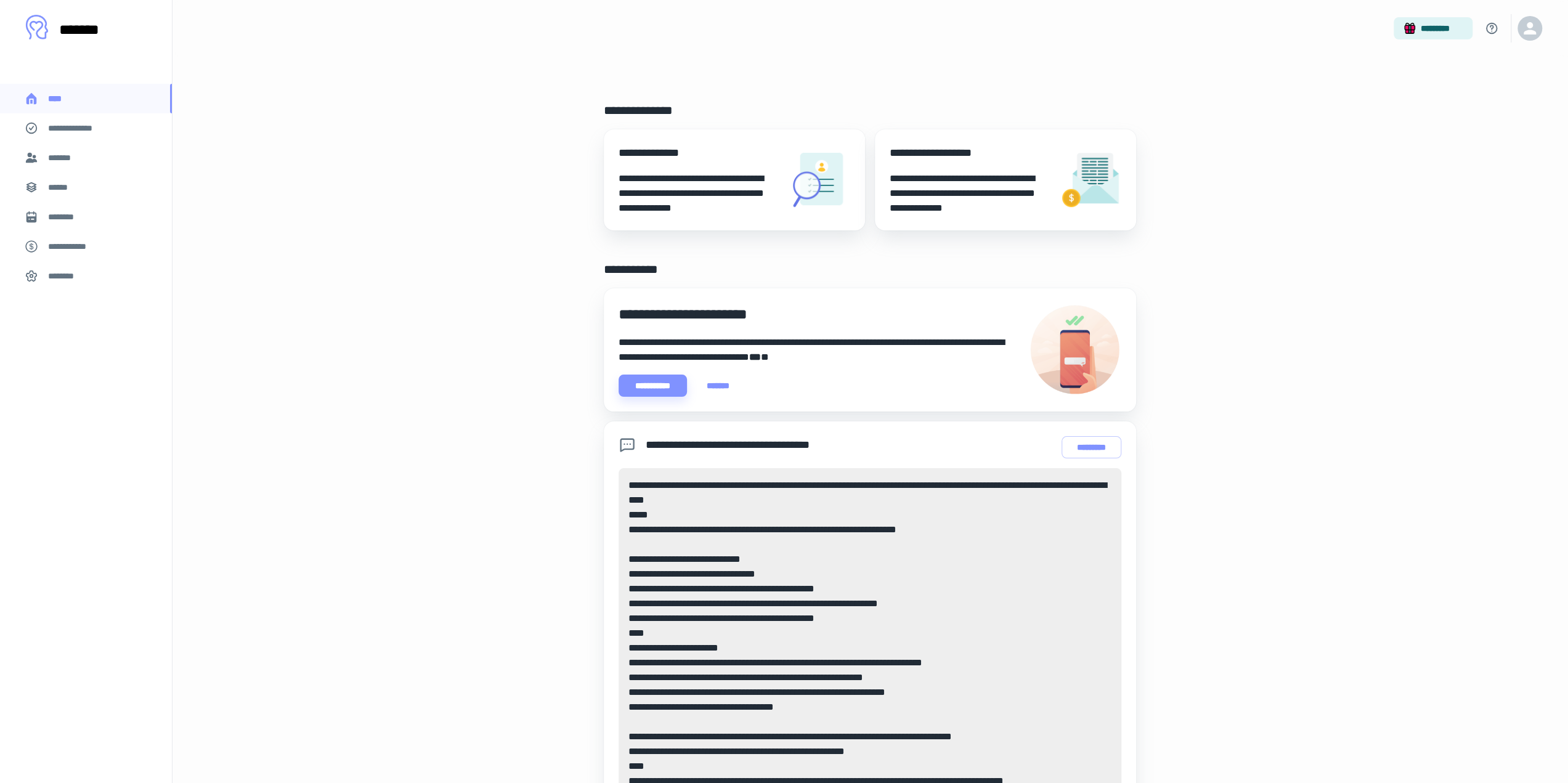 click on "**********" at bounding box center [78, 128] 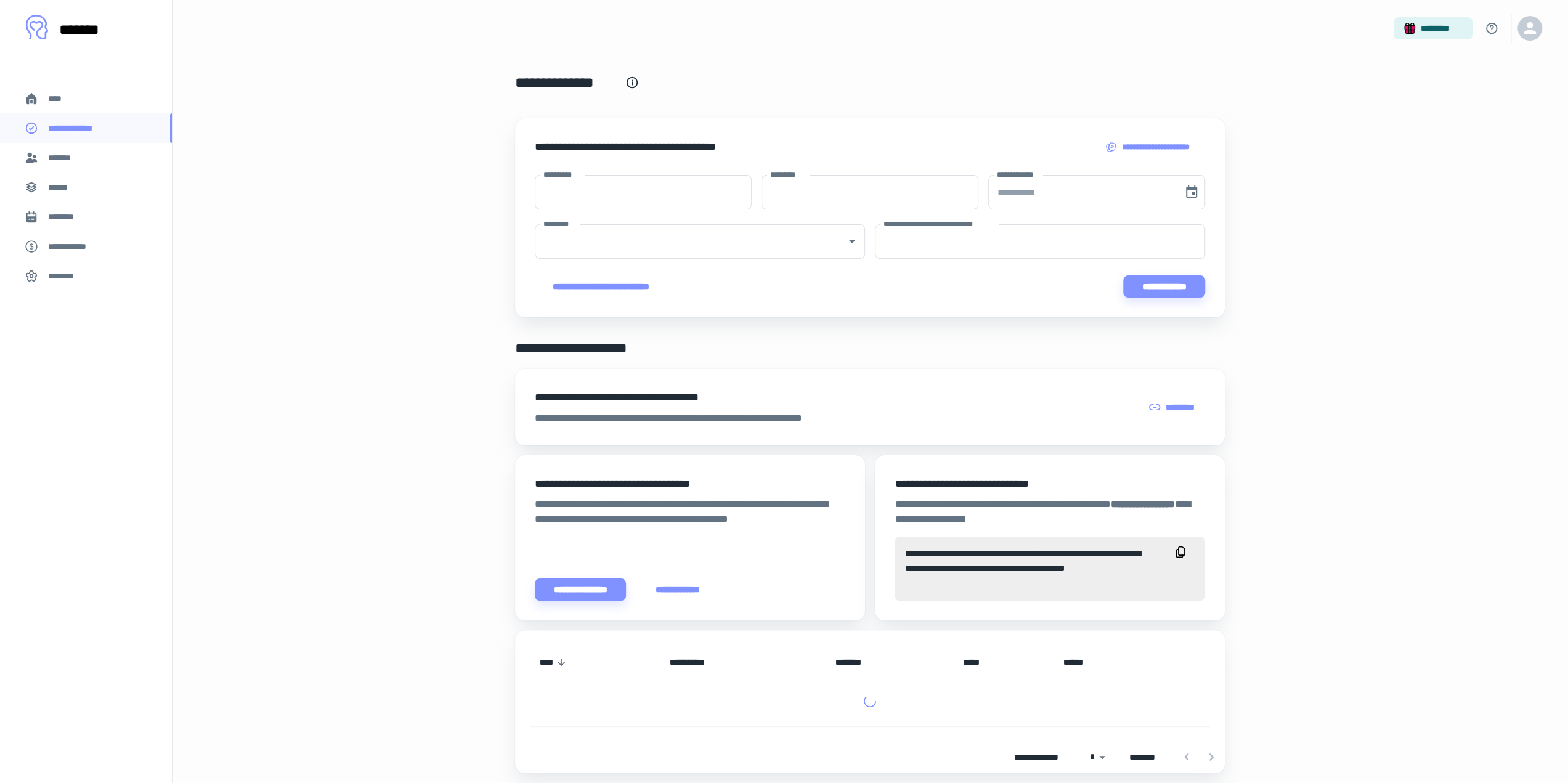click on "*******" at bounding box center (86, 158) 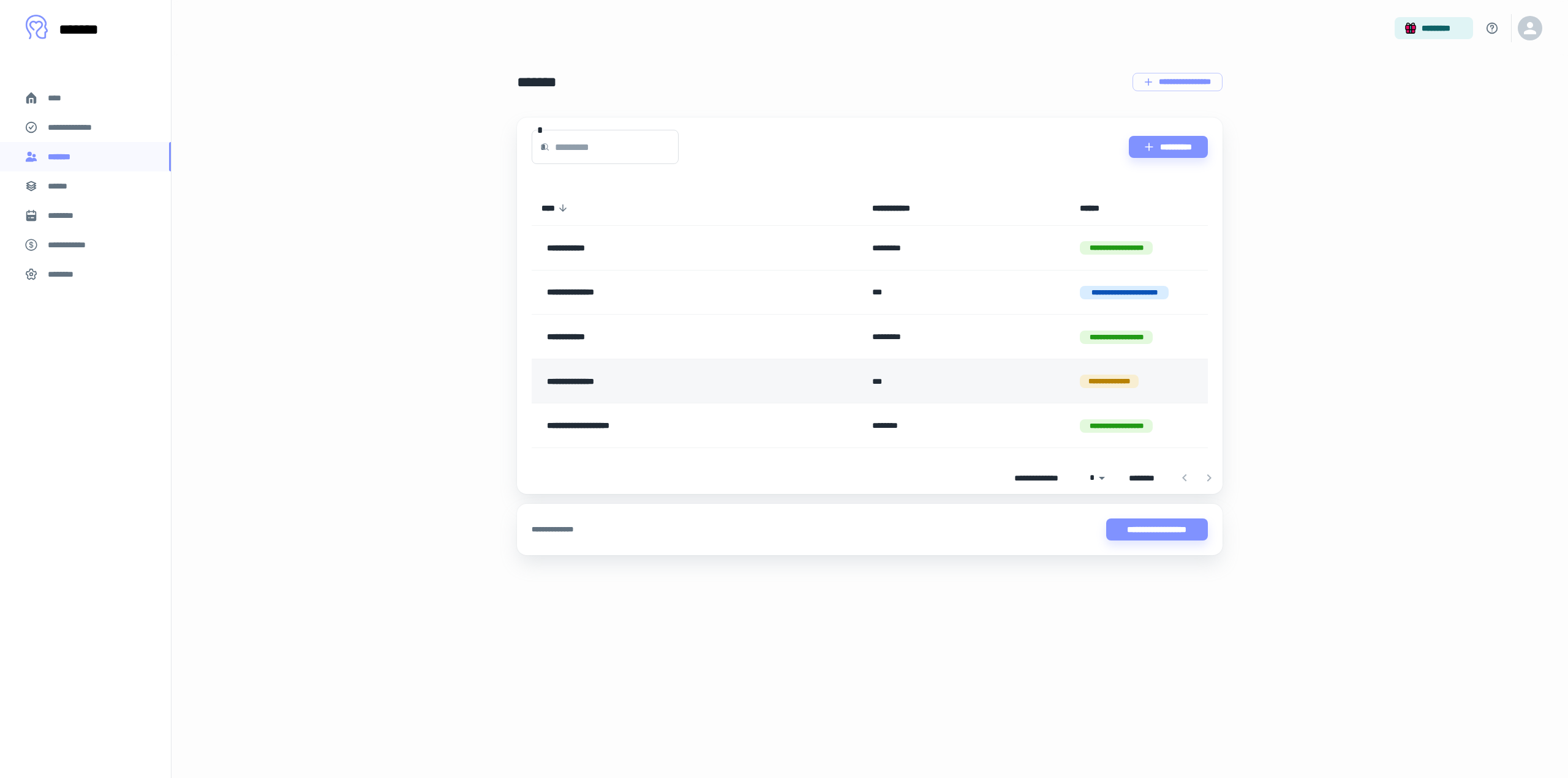 click on "**********" at bounding box center [662, 381] 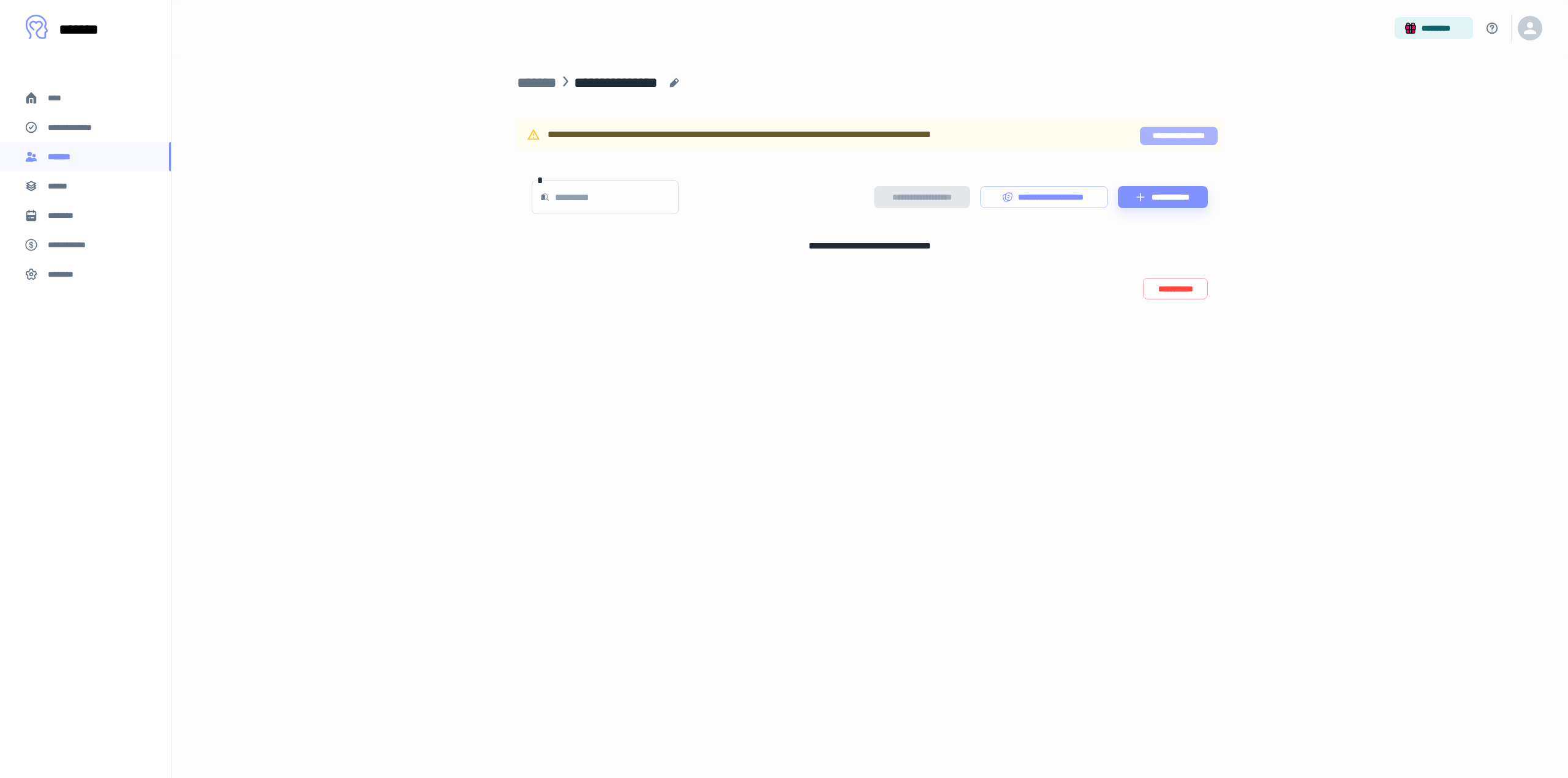 click on "**********" at bounding box center (1178, 136) 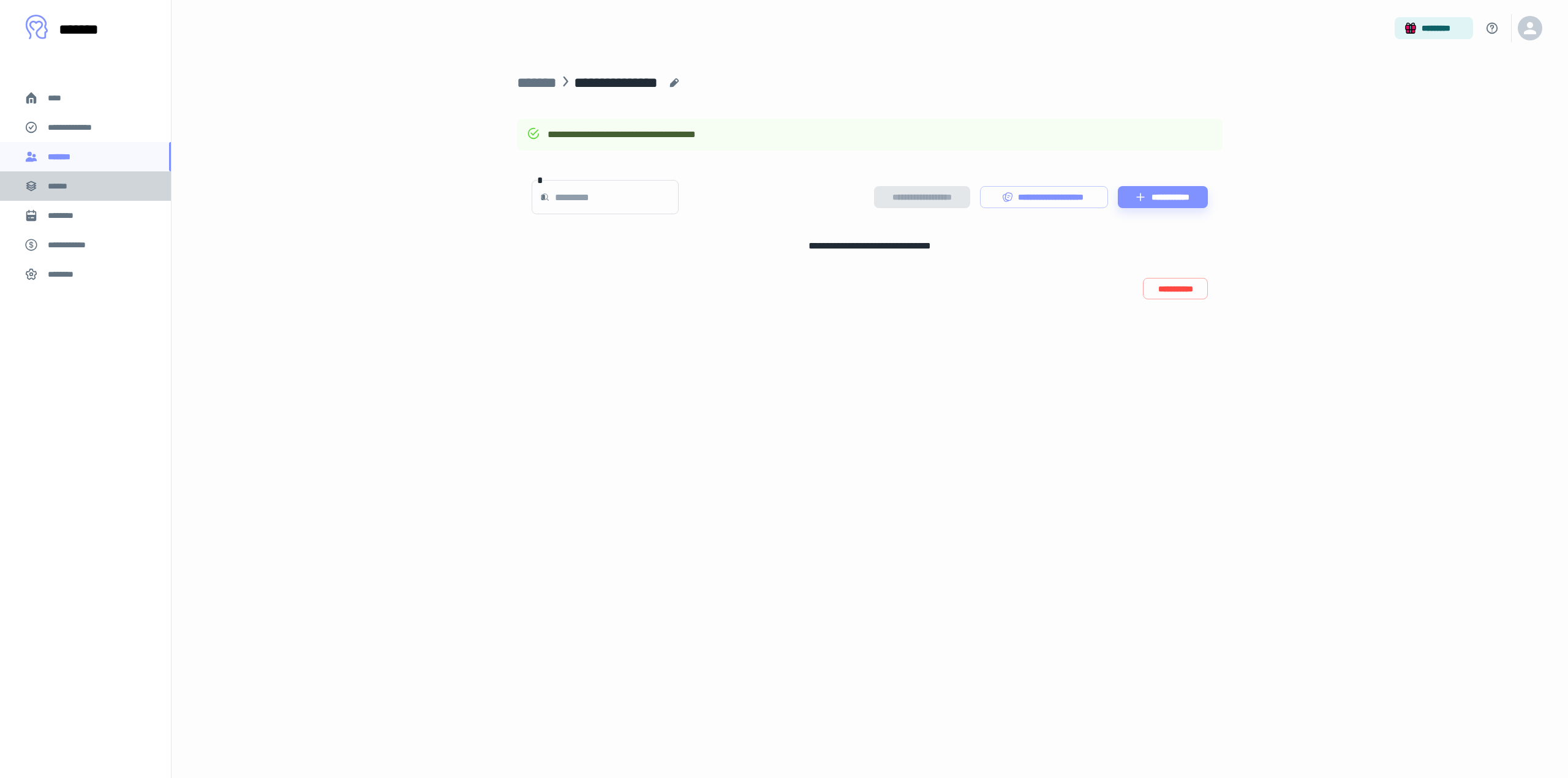 click on "******" at bounding box center (85, 186) 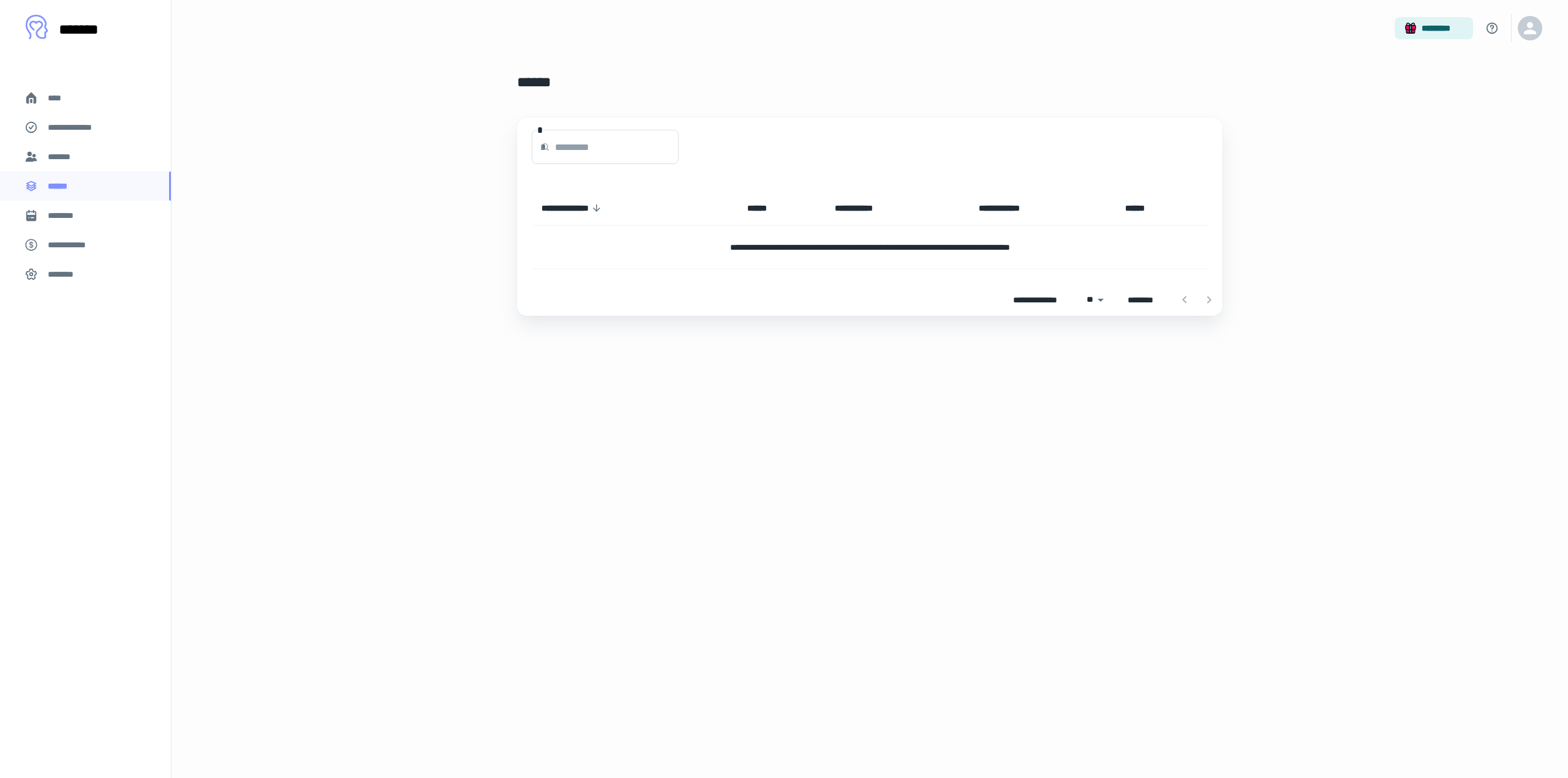 click on "*******" at bounding box center [61, 157] 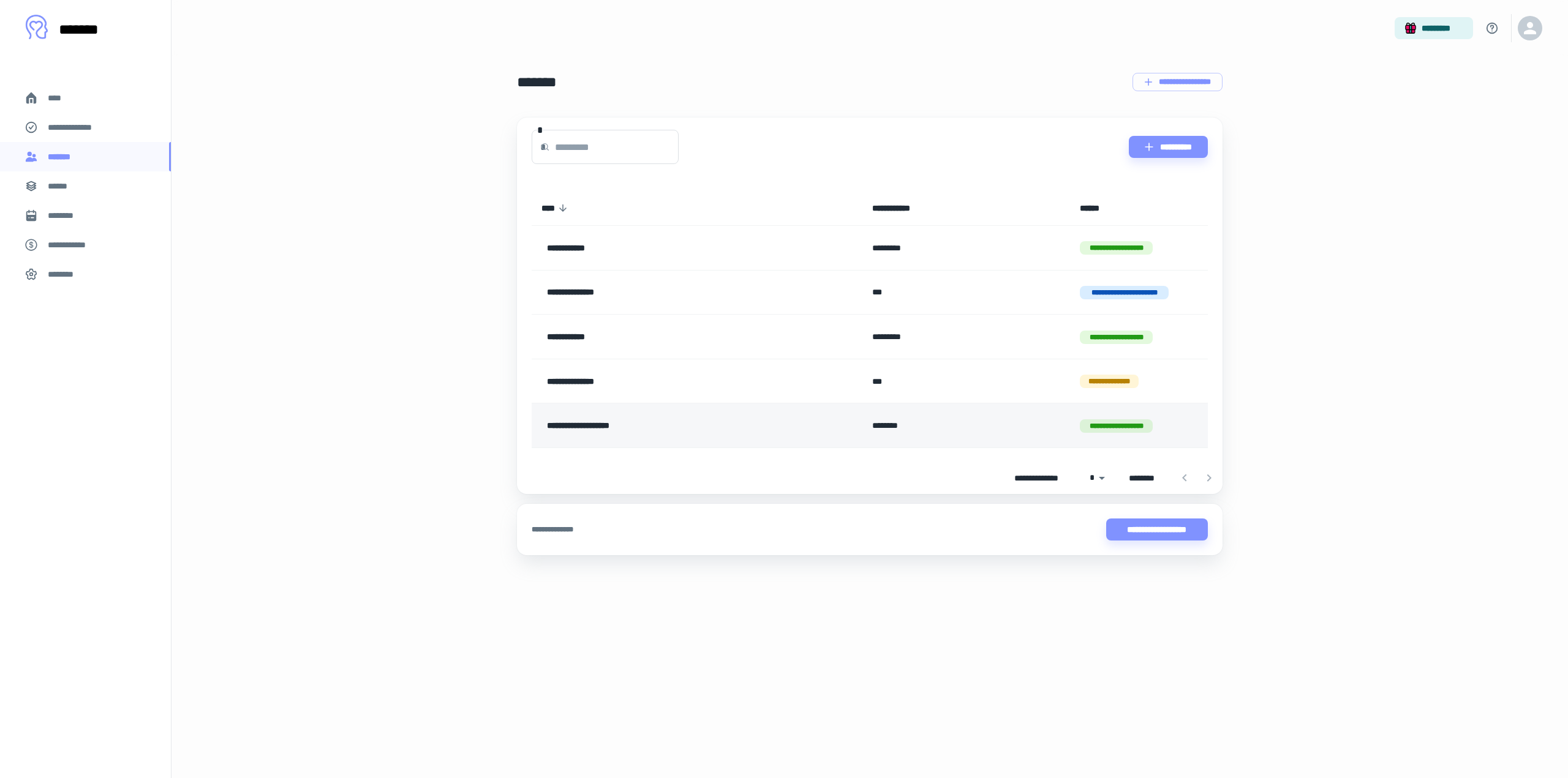 click on "**********" at bounding box center (662, 425) 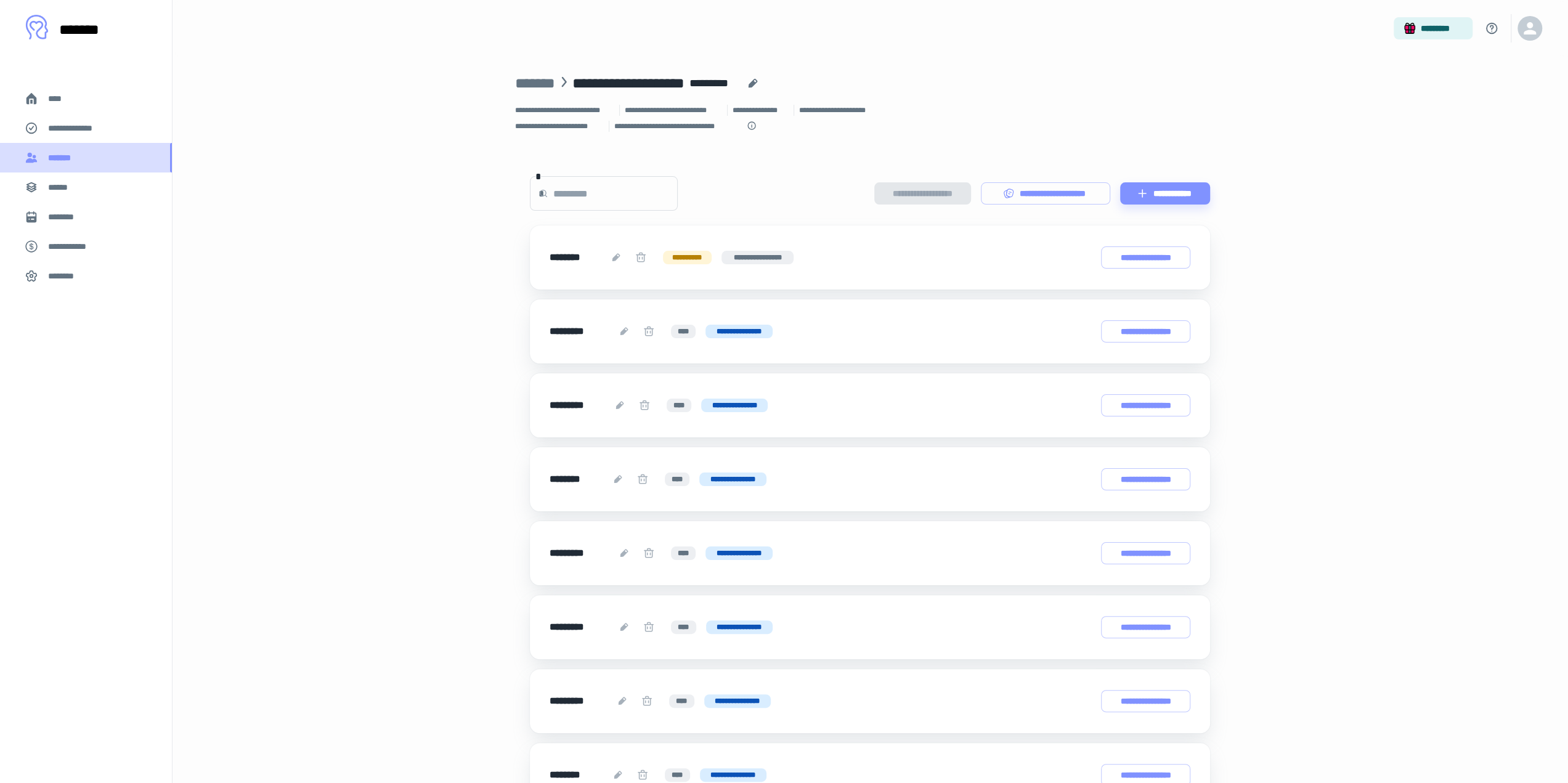 click on "*******" at bounding box center (86, 158) 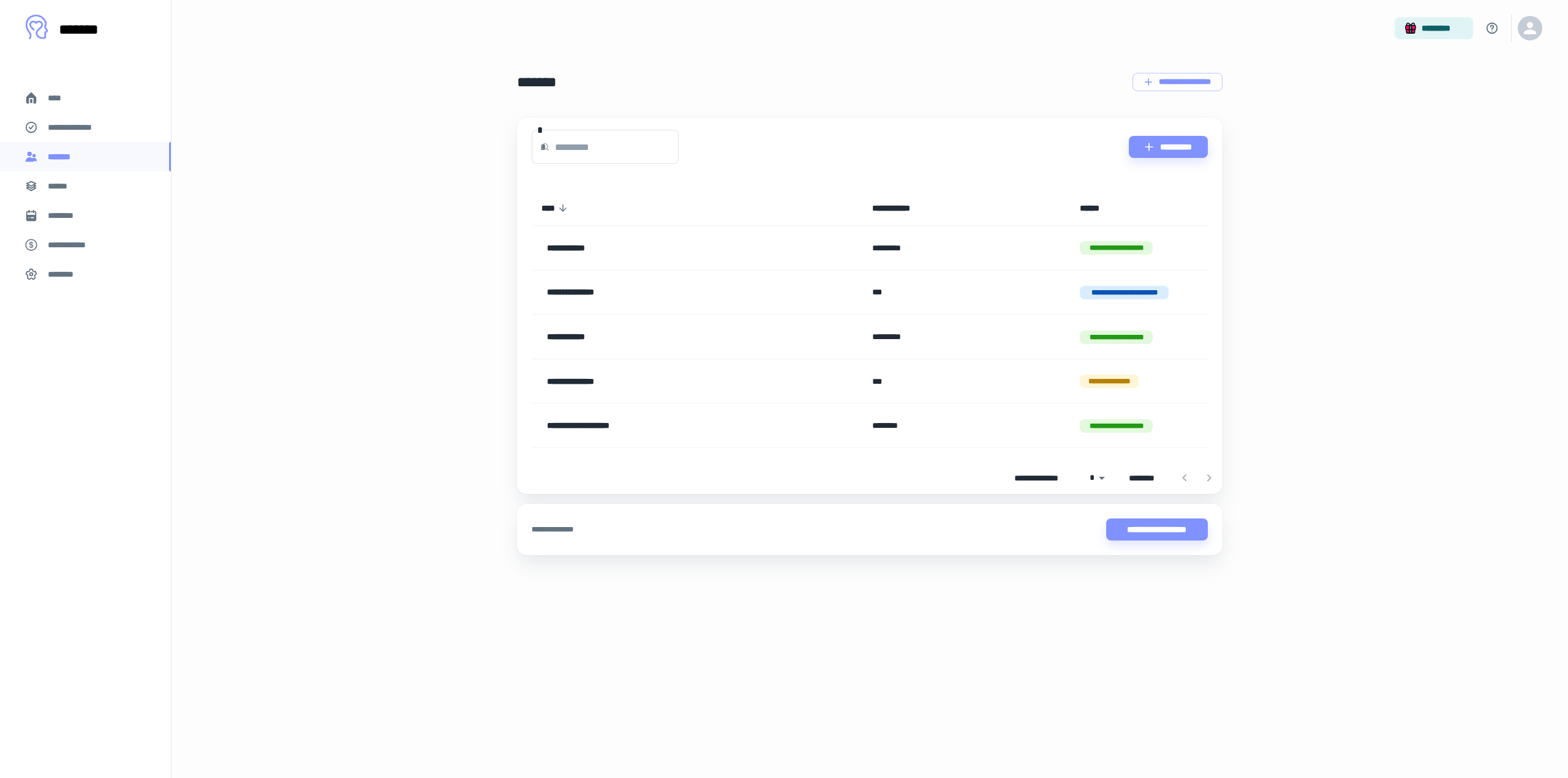 click on "**********" at bounding box center [662, 248] 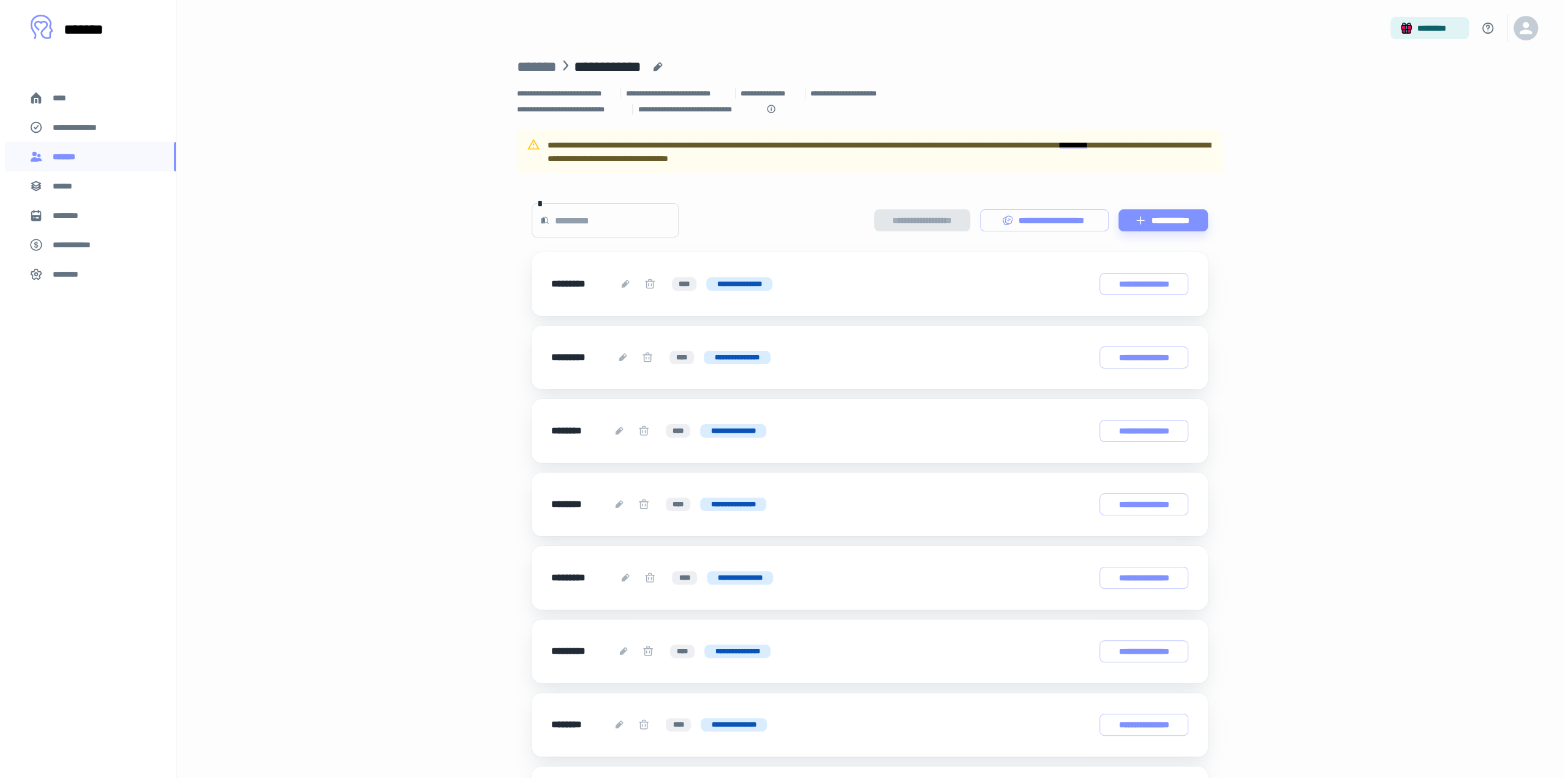 scroll, scrollTop: 0, scrollLeft: 0, axis: both 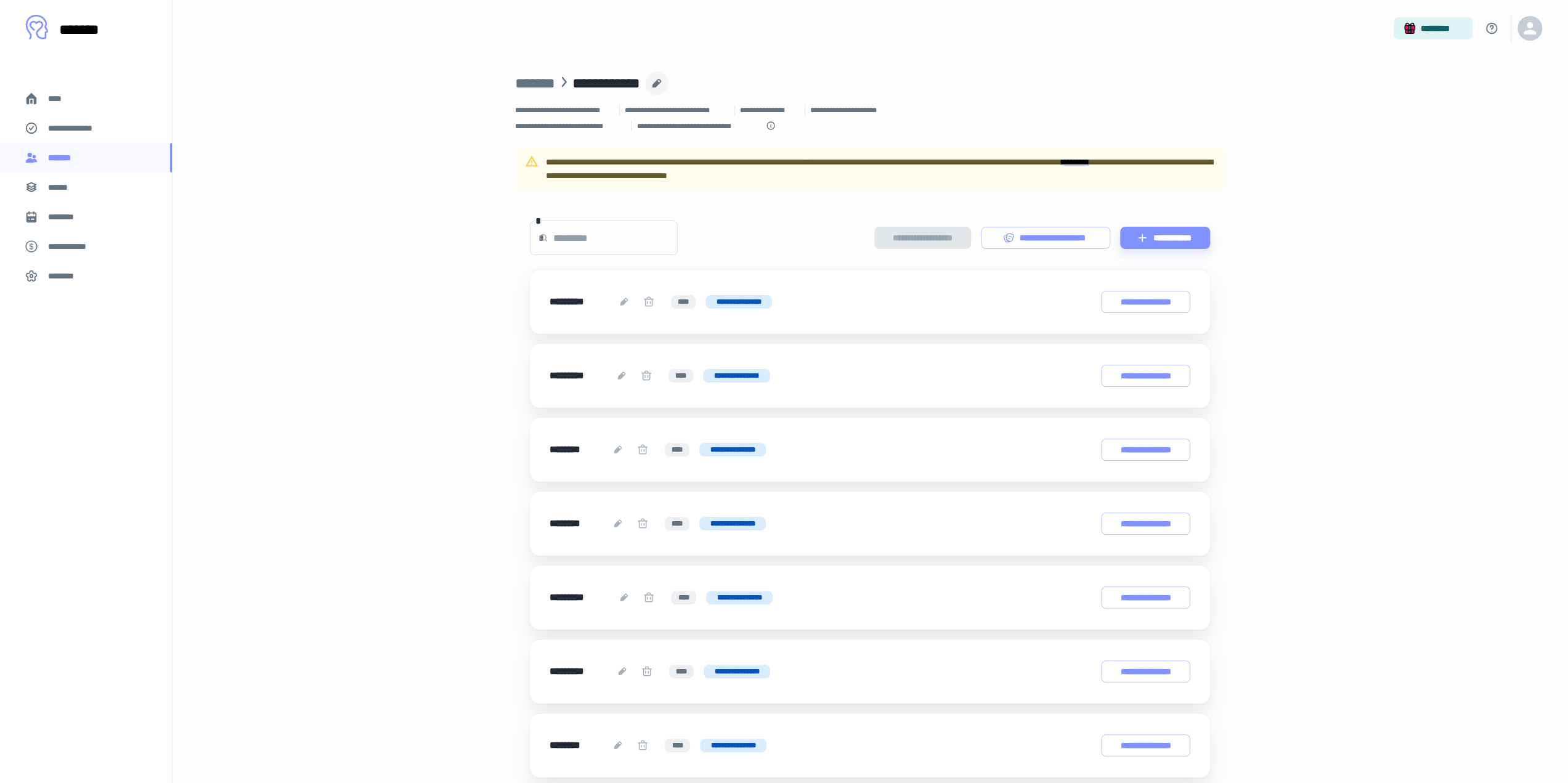 click 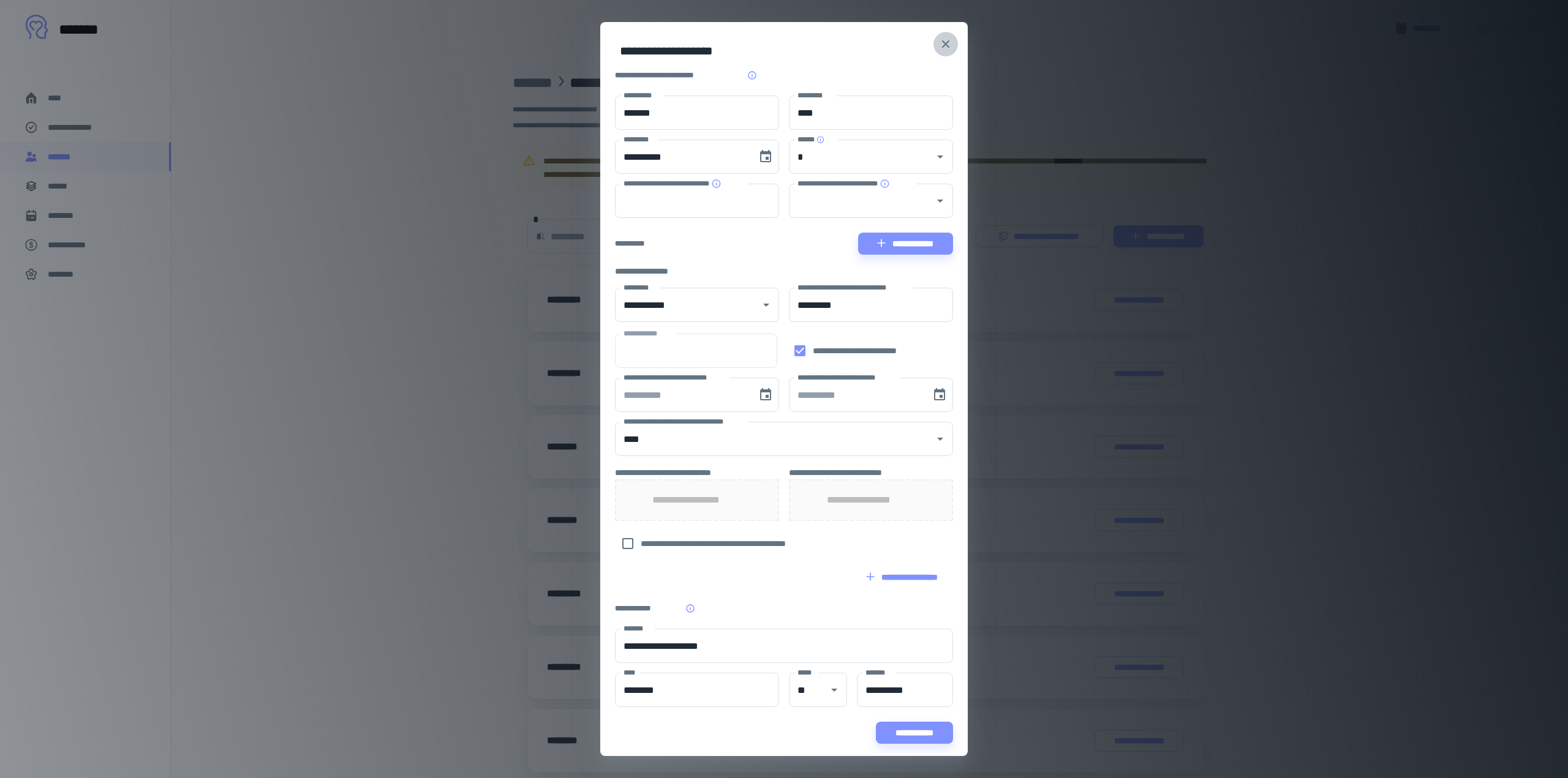 click 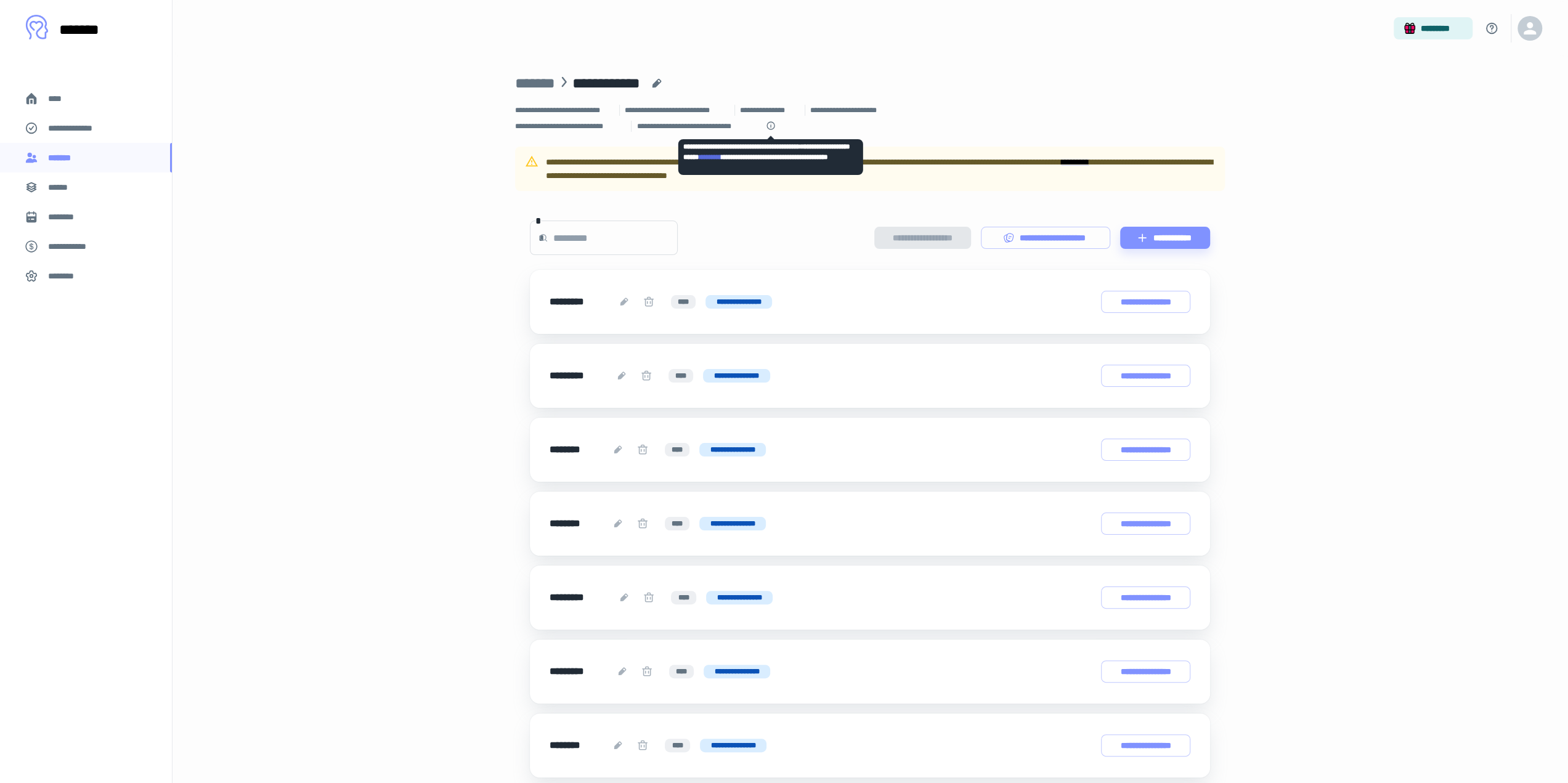 click 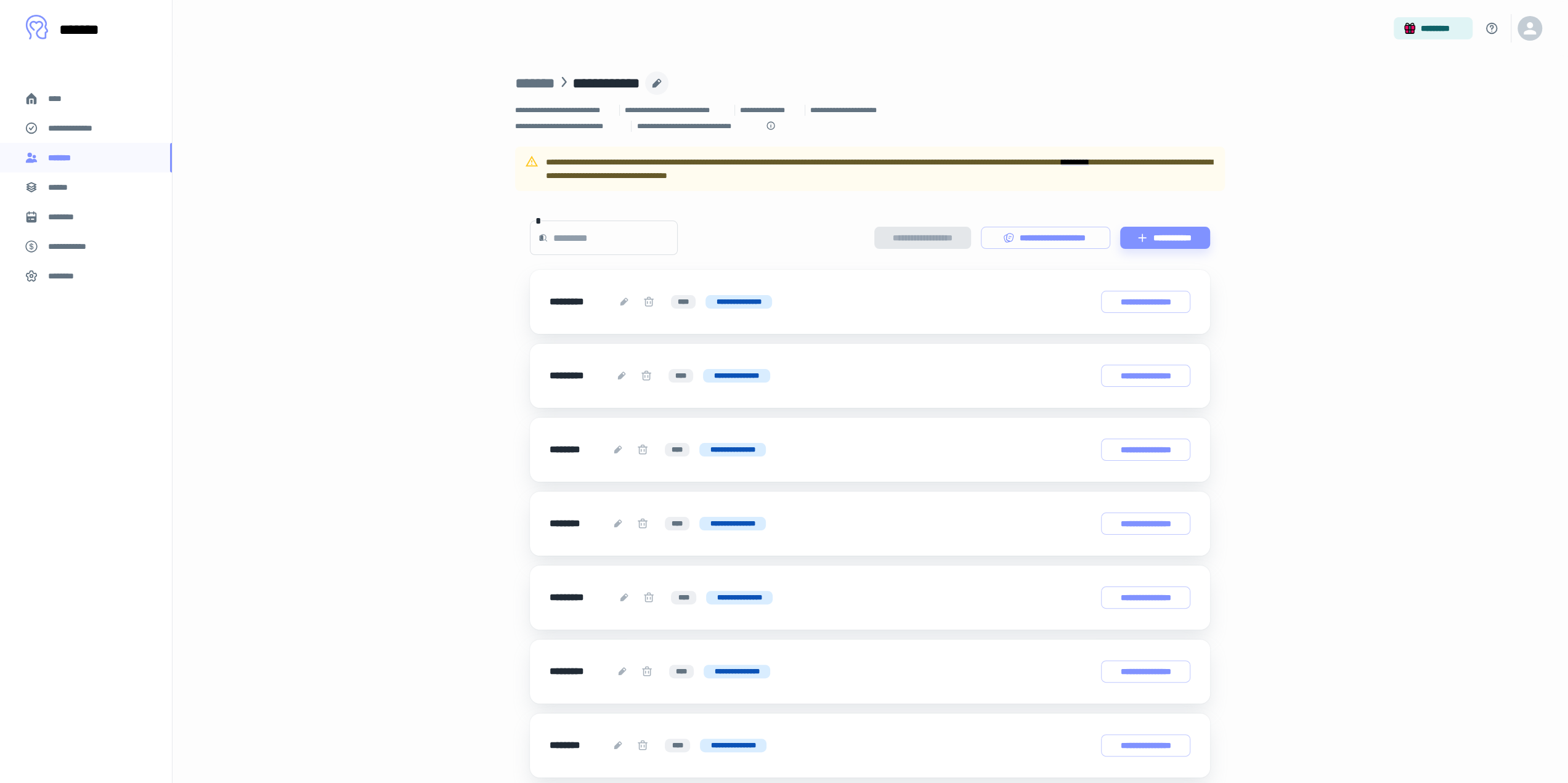 click 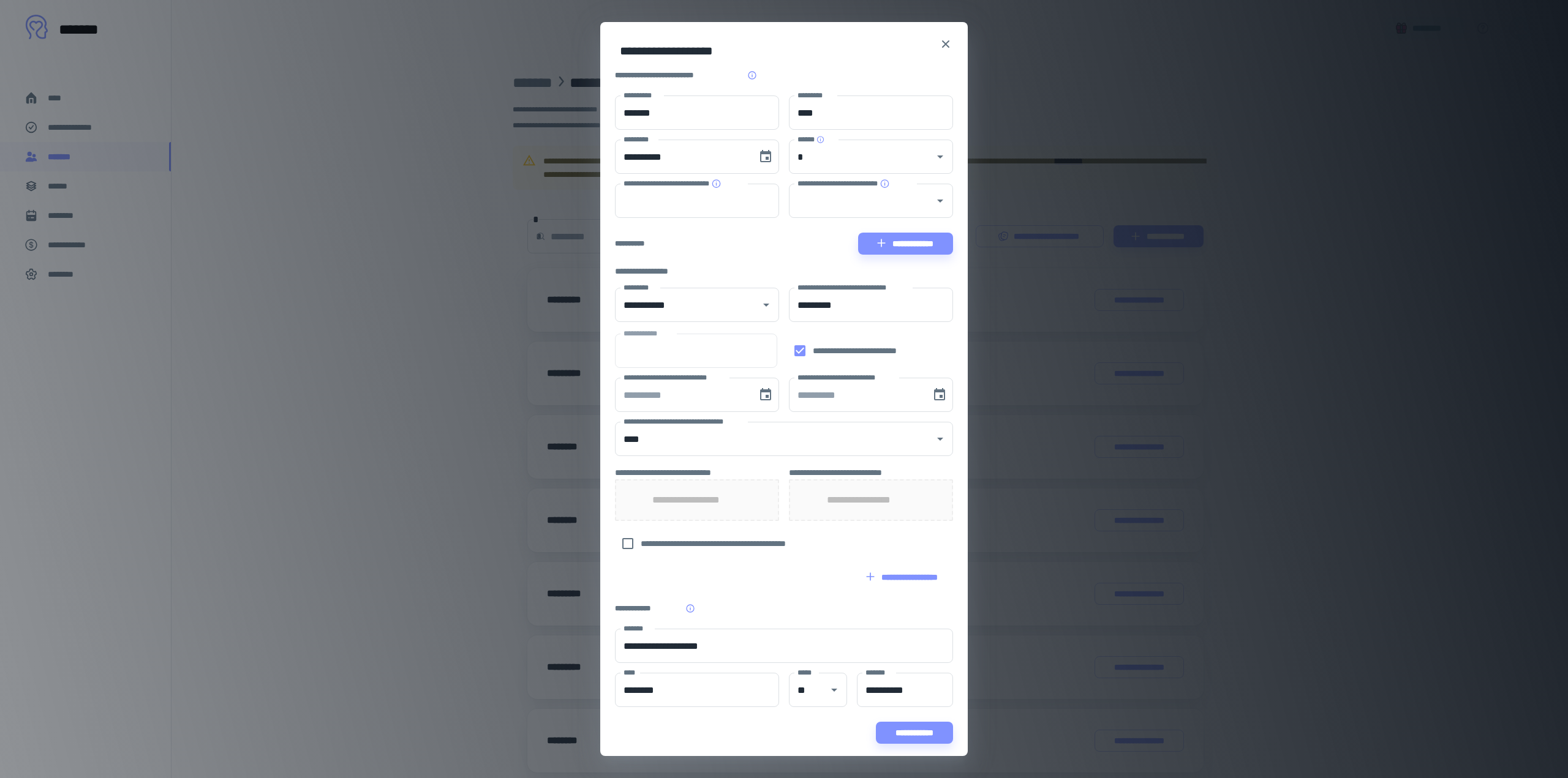 click on "**********" at bounding box center (902, 577) 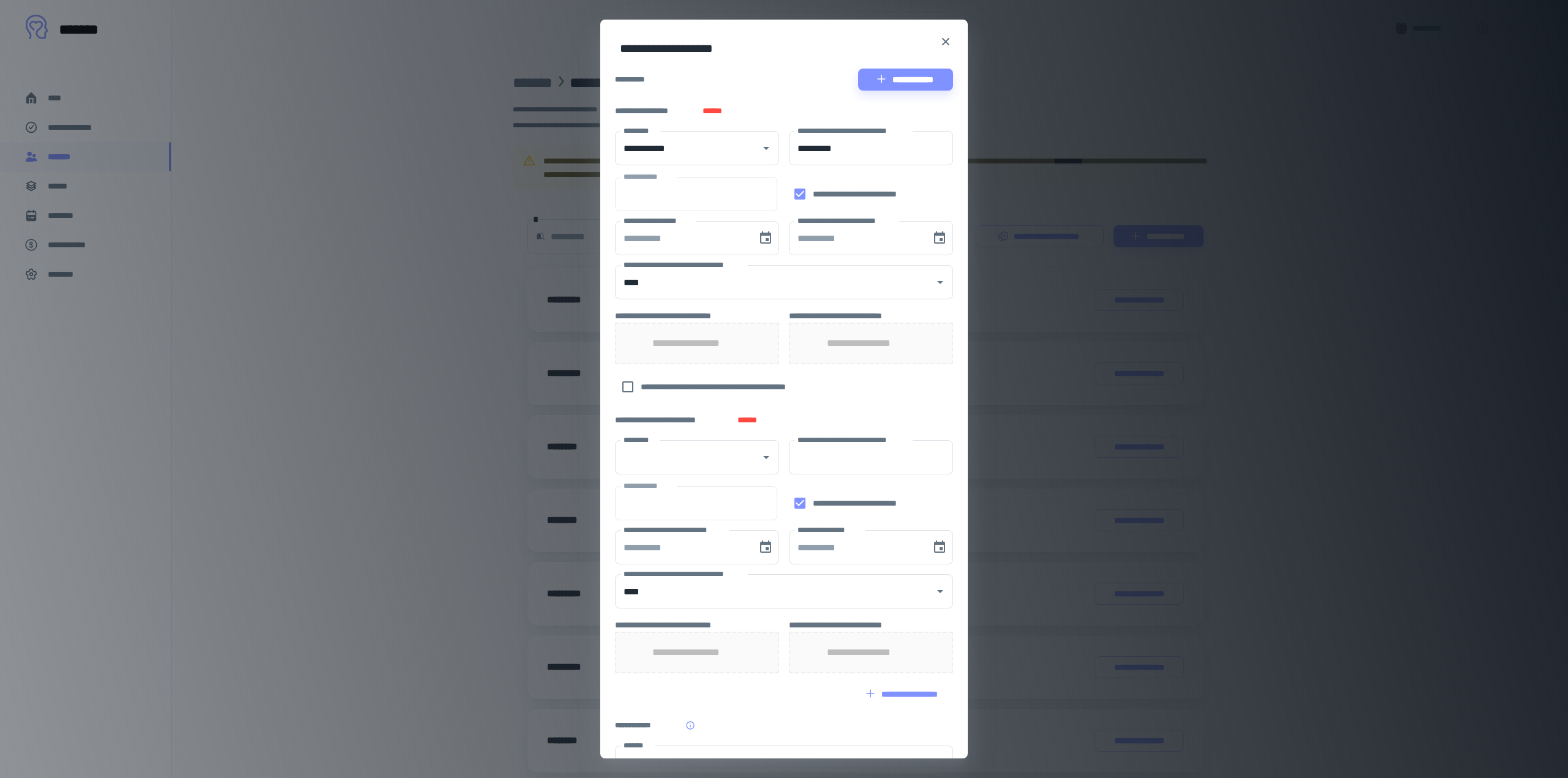 scroll, scrollTop: 275, scrollLeft: 0, axis: vertical 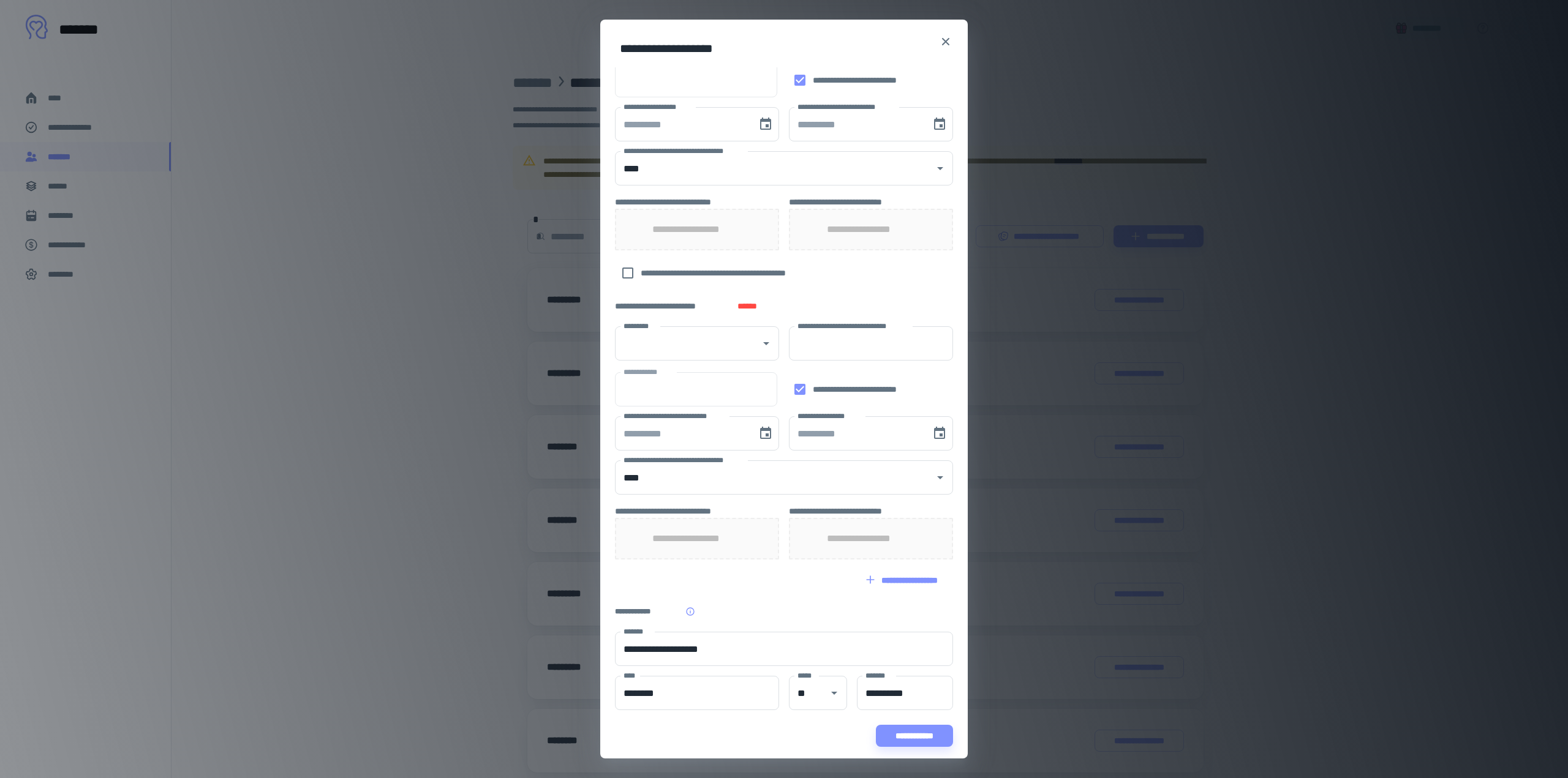 click on "******" at bounding box center [748, 306] 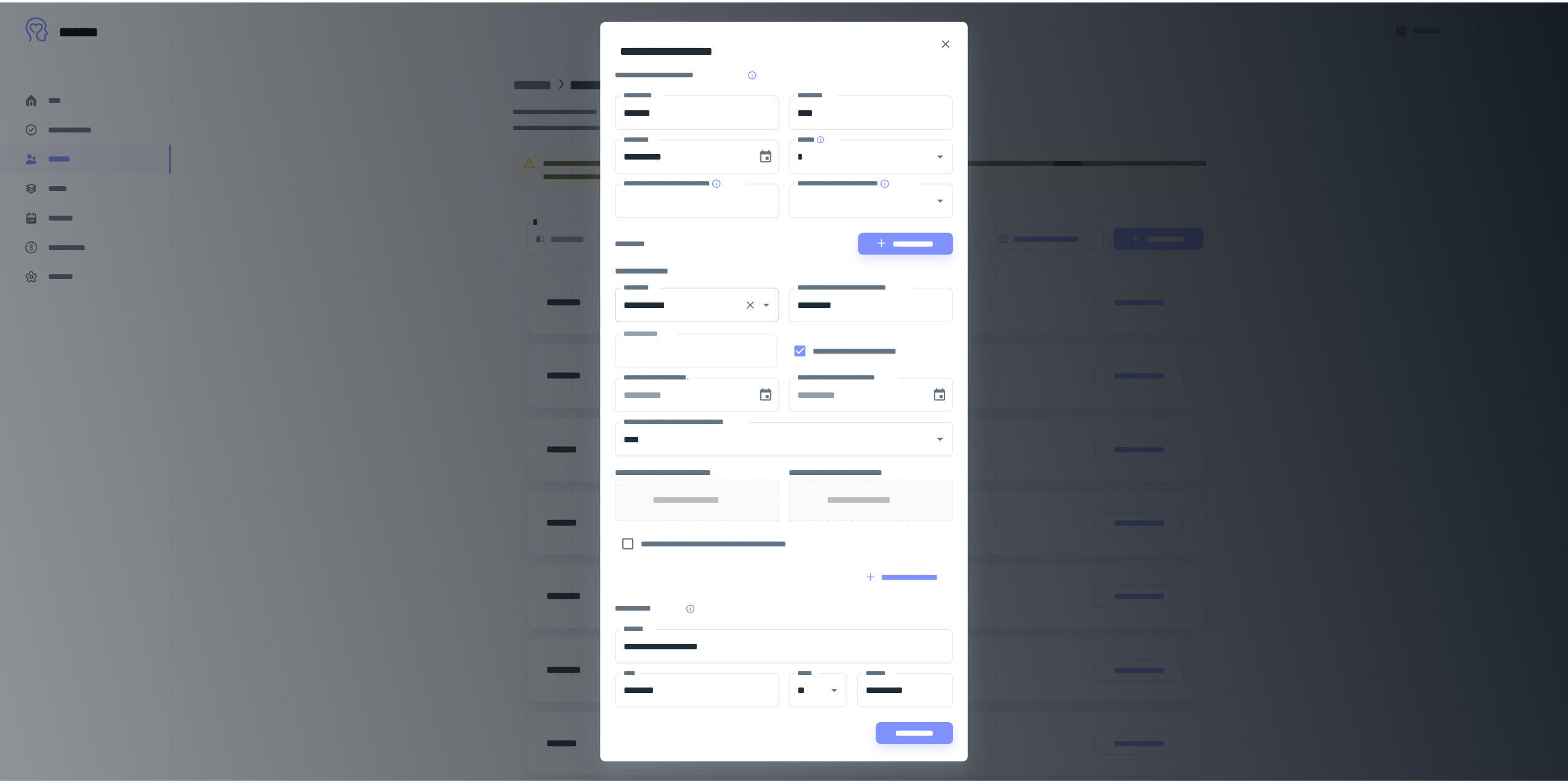 scroll, scrollTop: 0, scrollLeft: 0, axis: both 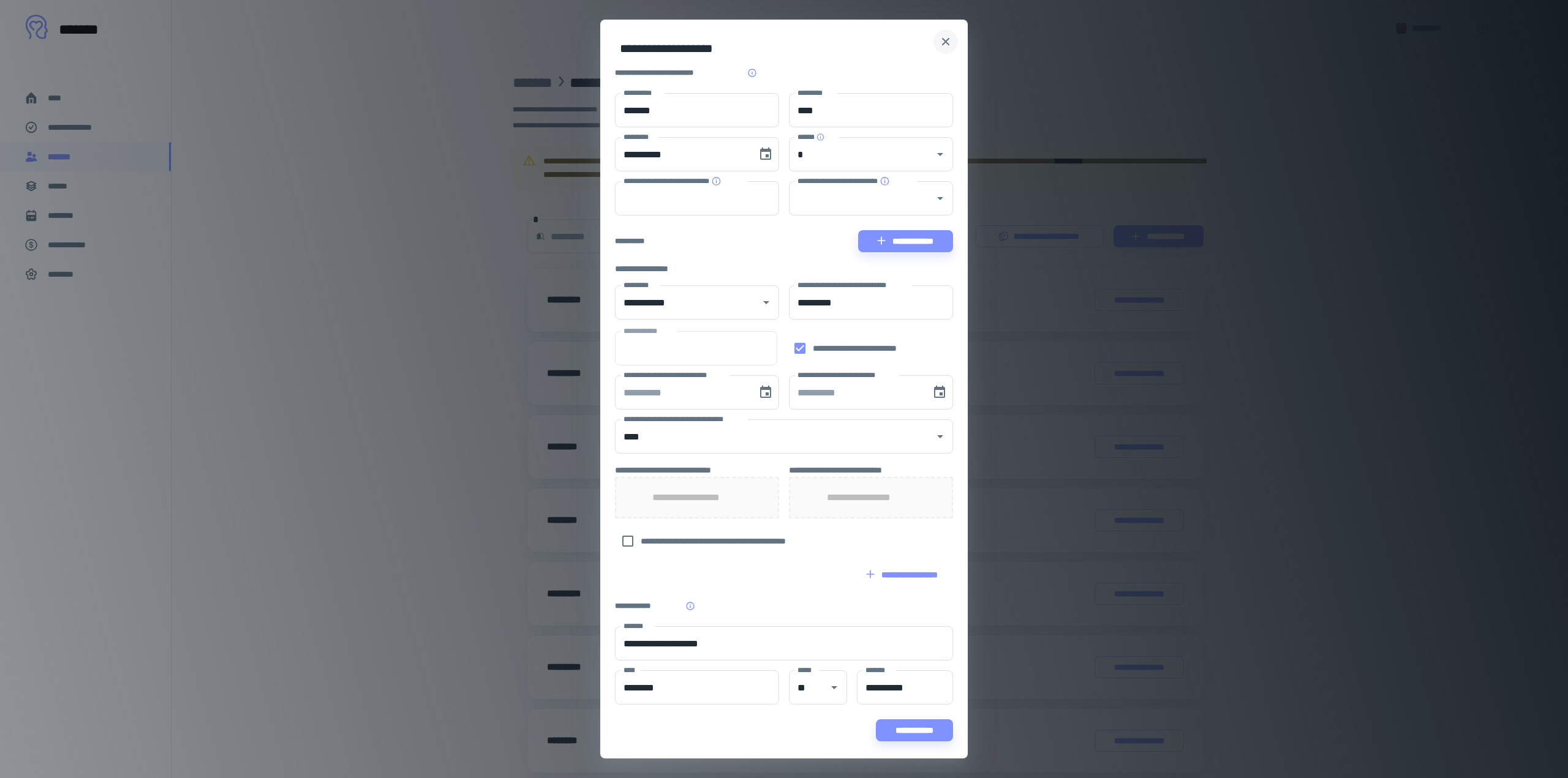 click 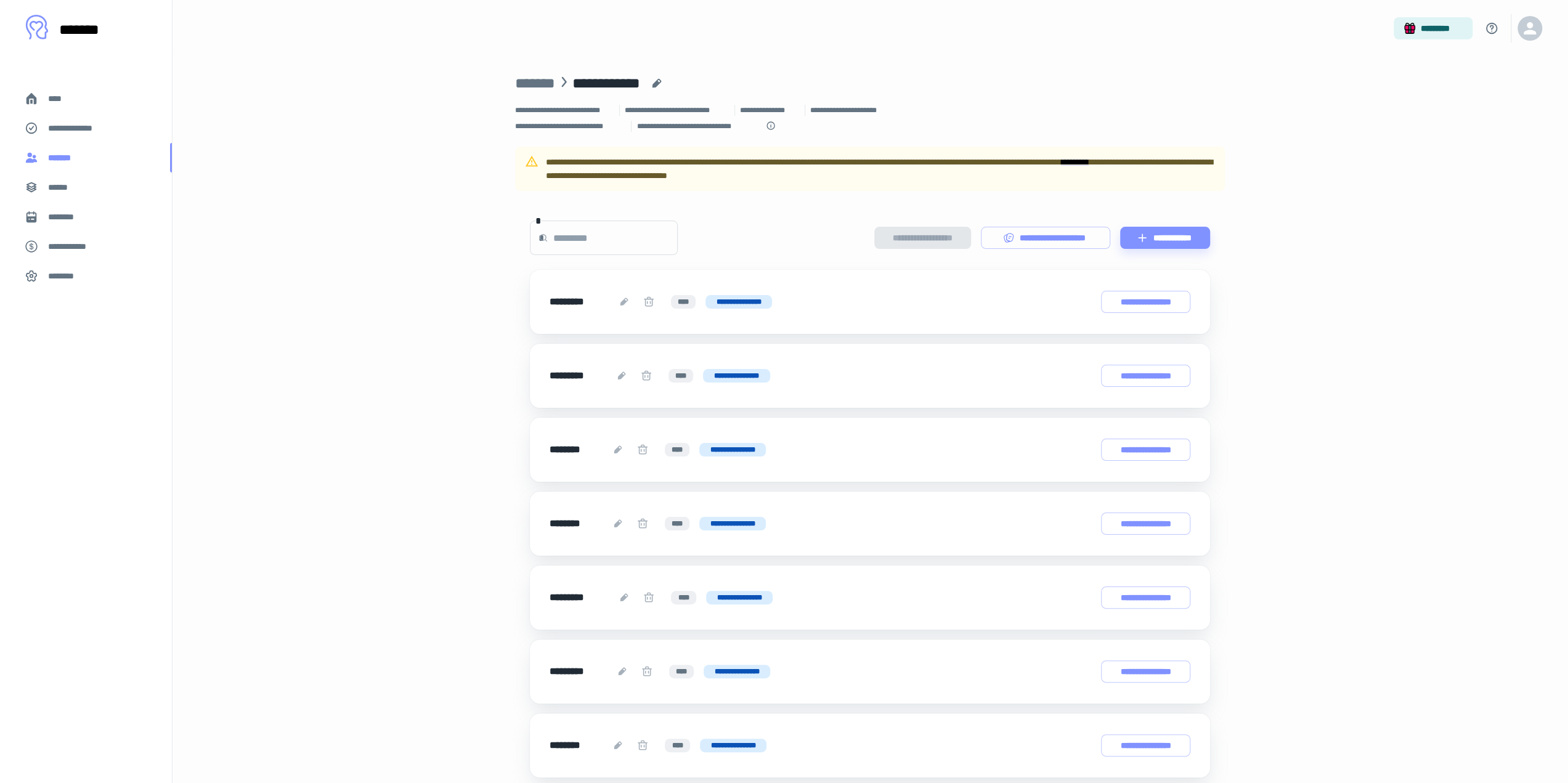 click on "*******" at bounding box center (86, 158) 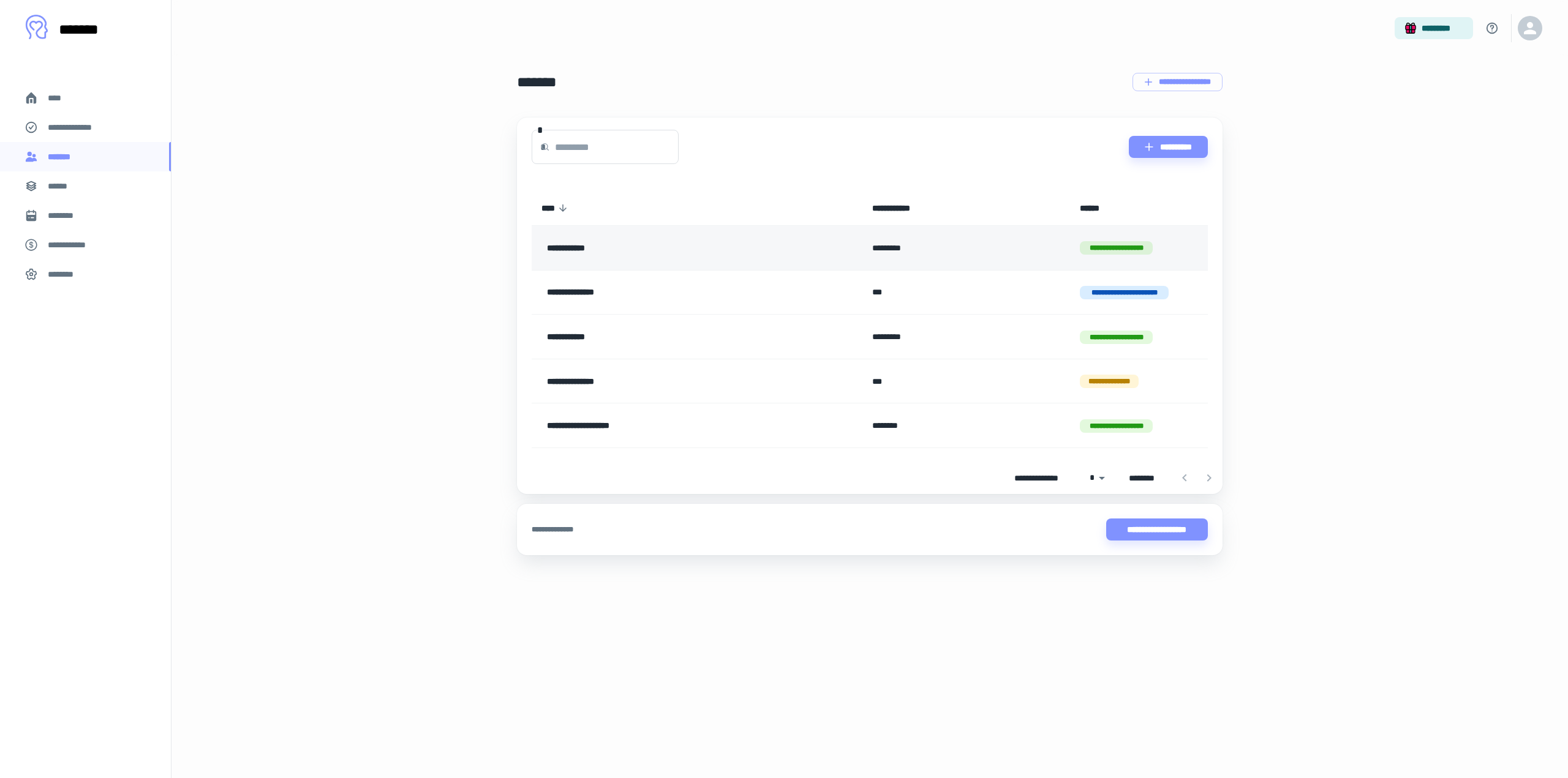 click on "**********" at bounding box center [1139, 248] 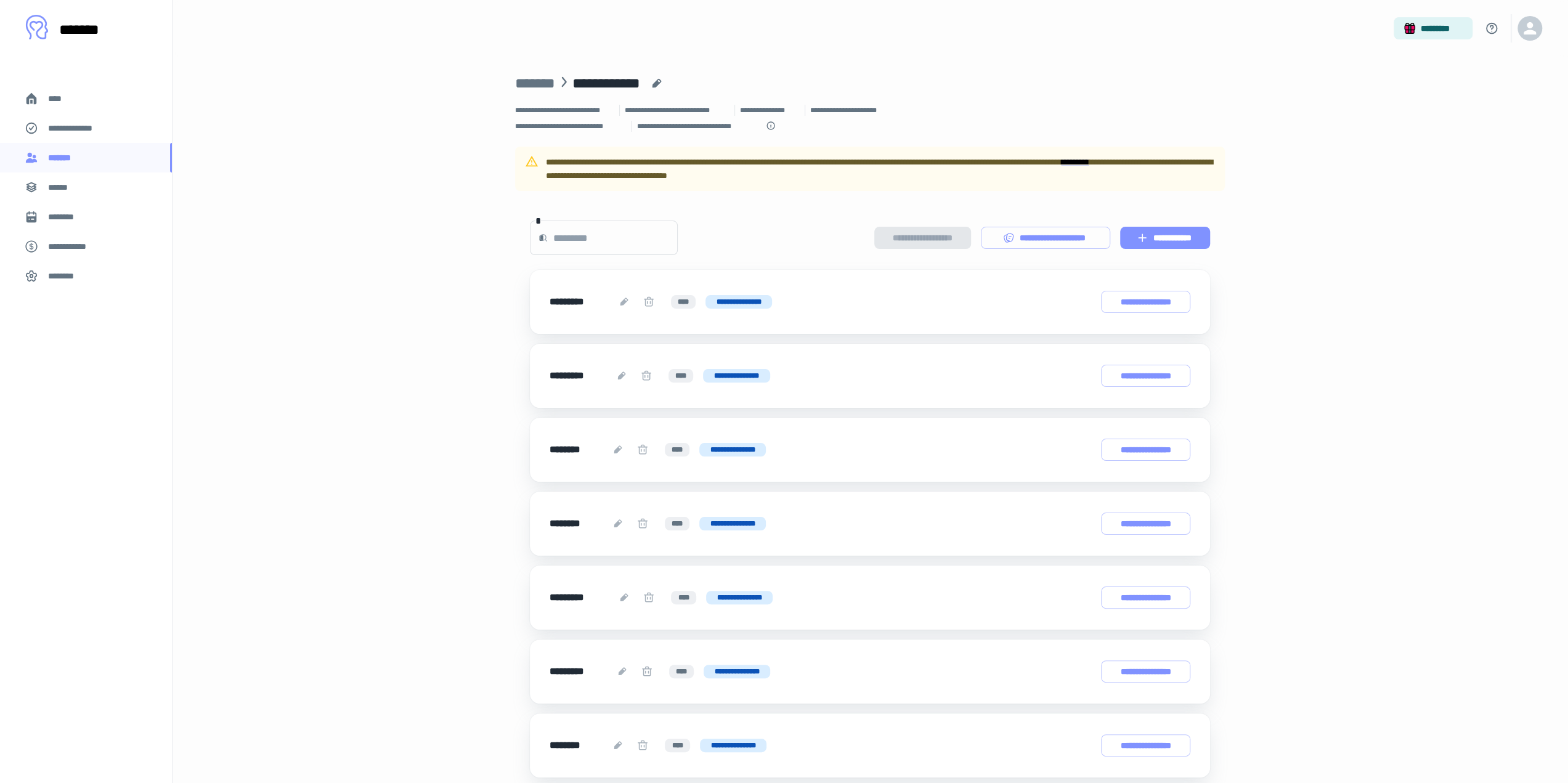 click on "**********" at bounding box center (1165, 238) 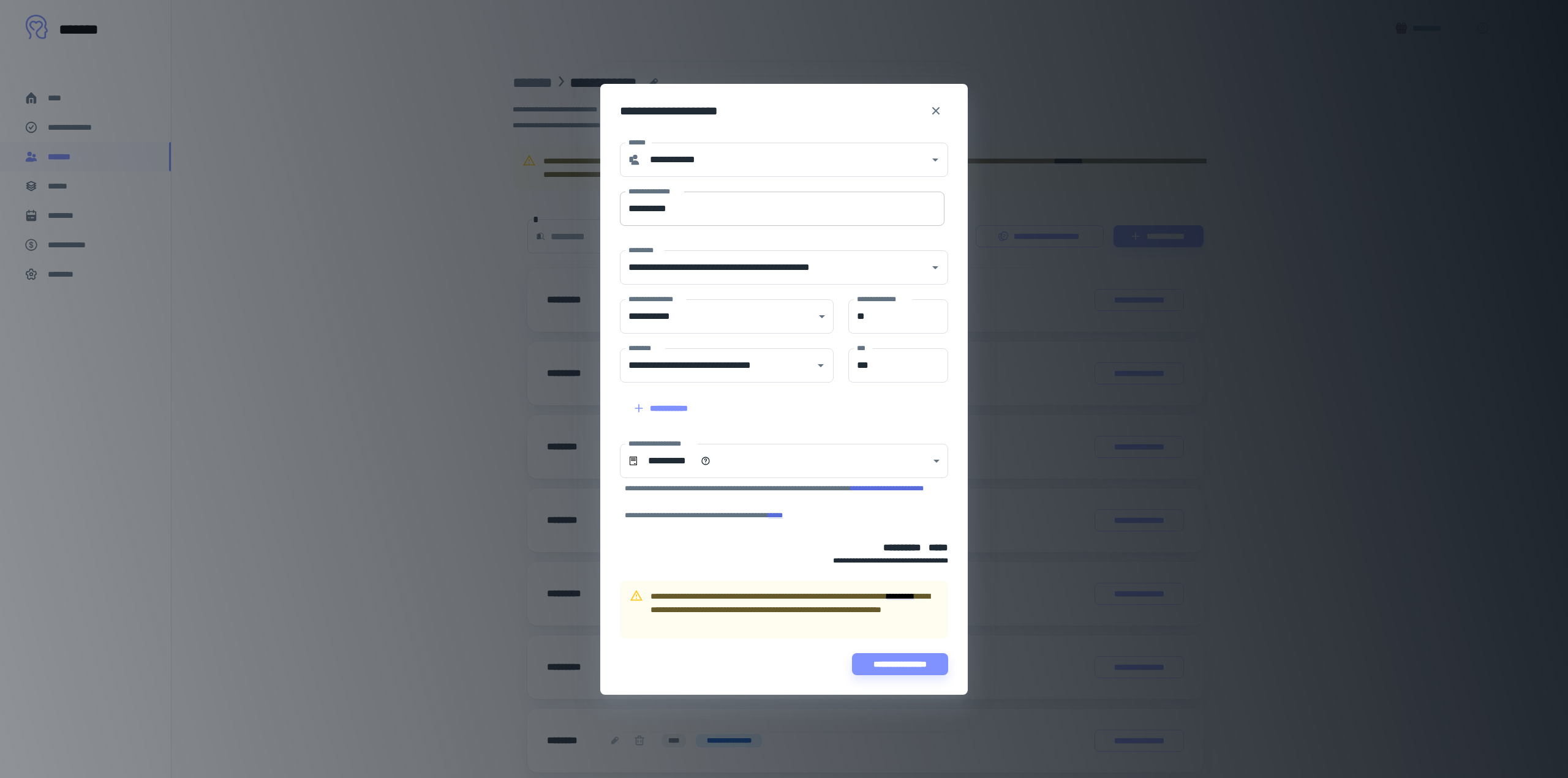 click on "**********" at bounding box center (782, 209) 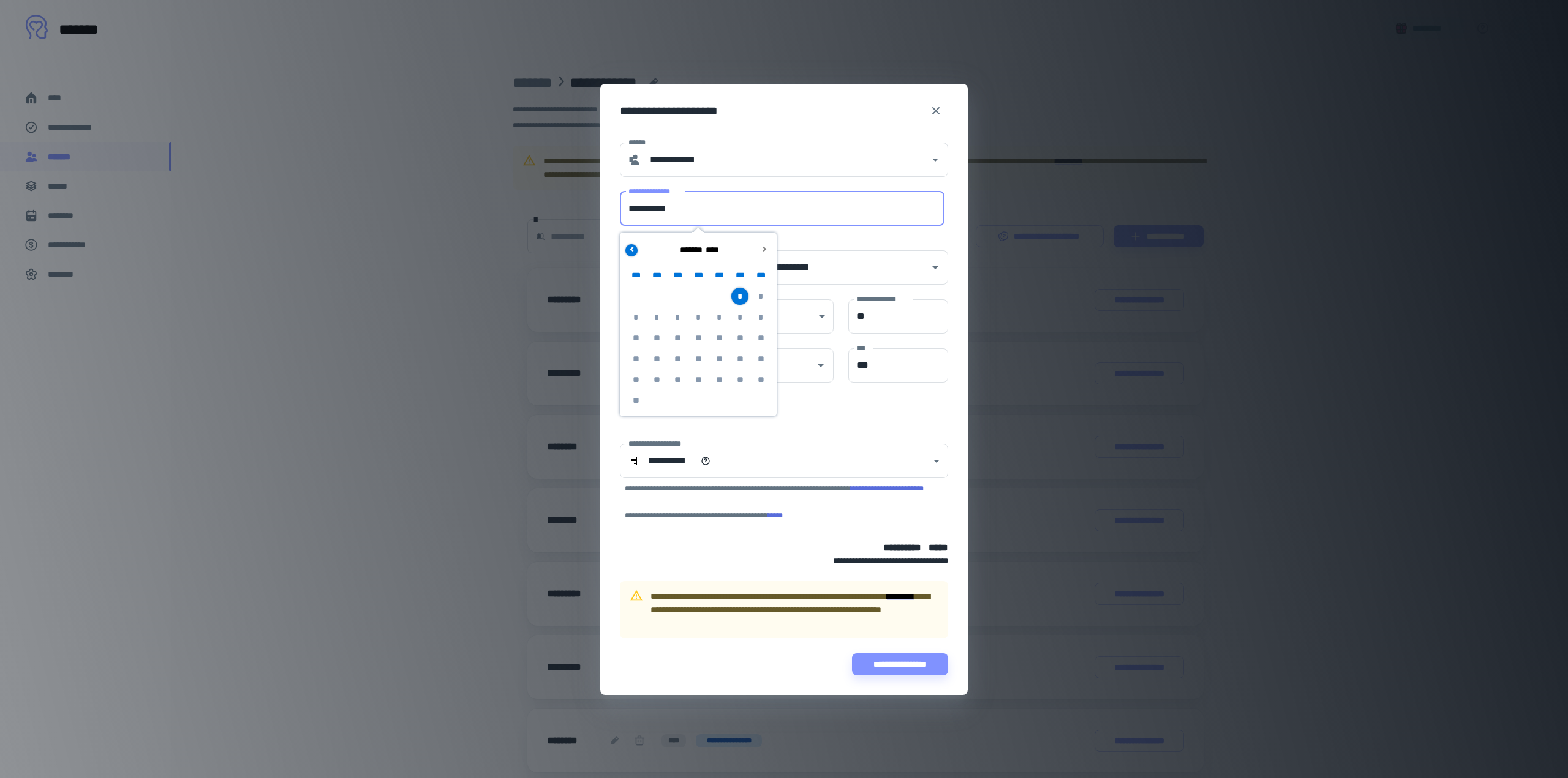 click at bounding box center [631, 250] 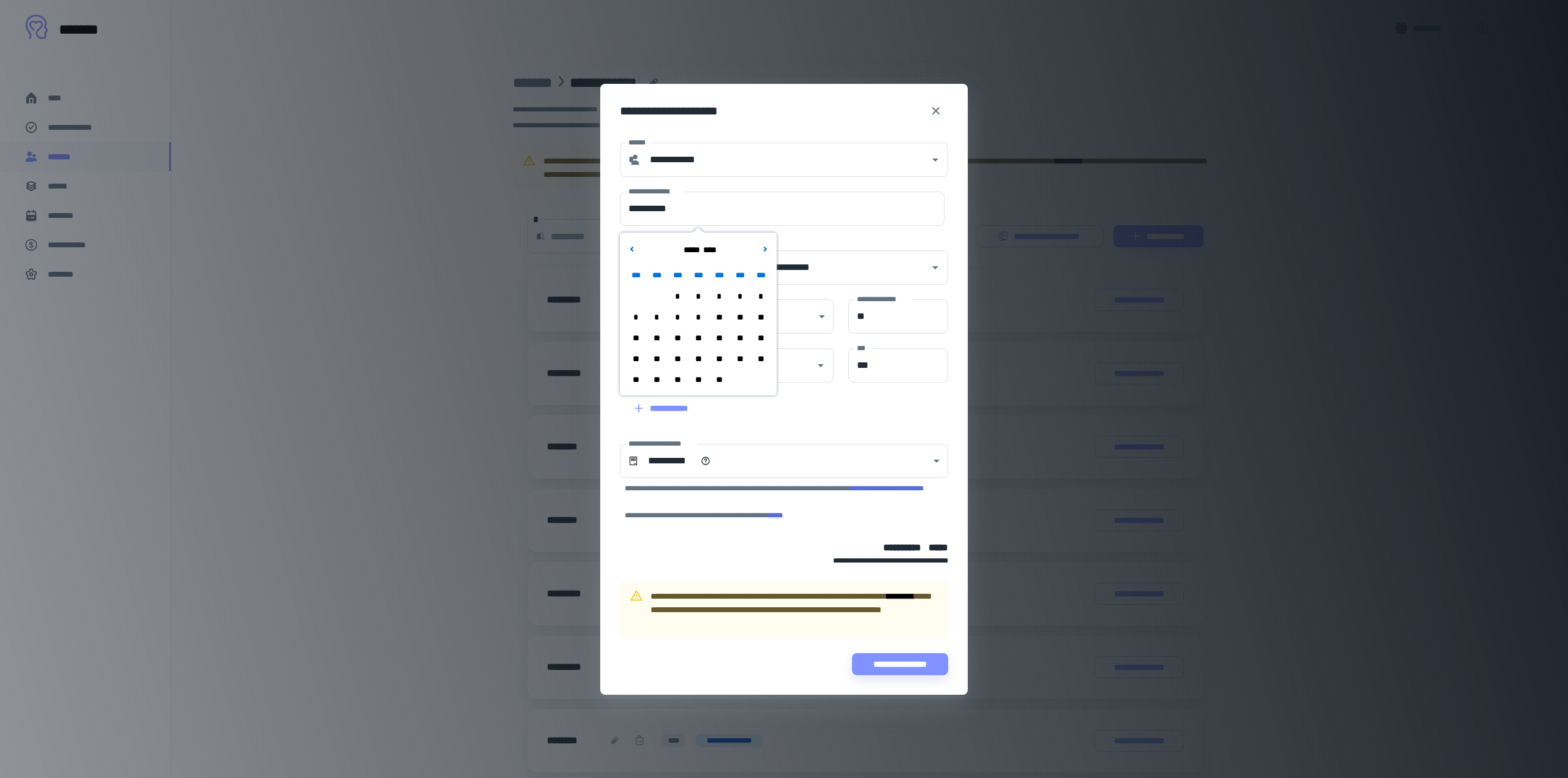 click on "**" at bounding box center [719, 380] 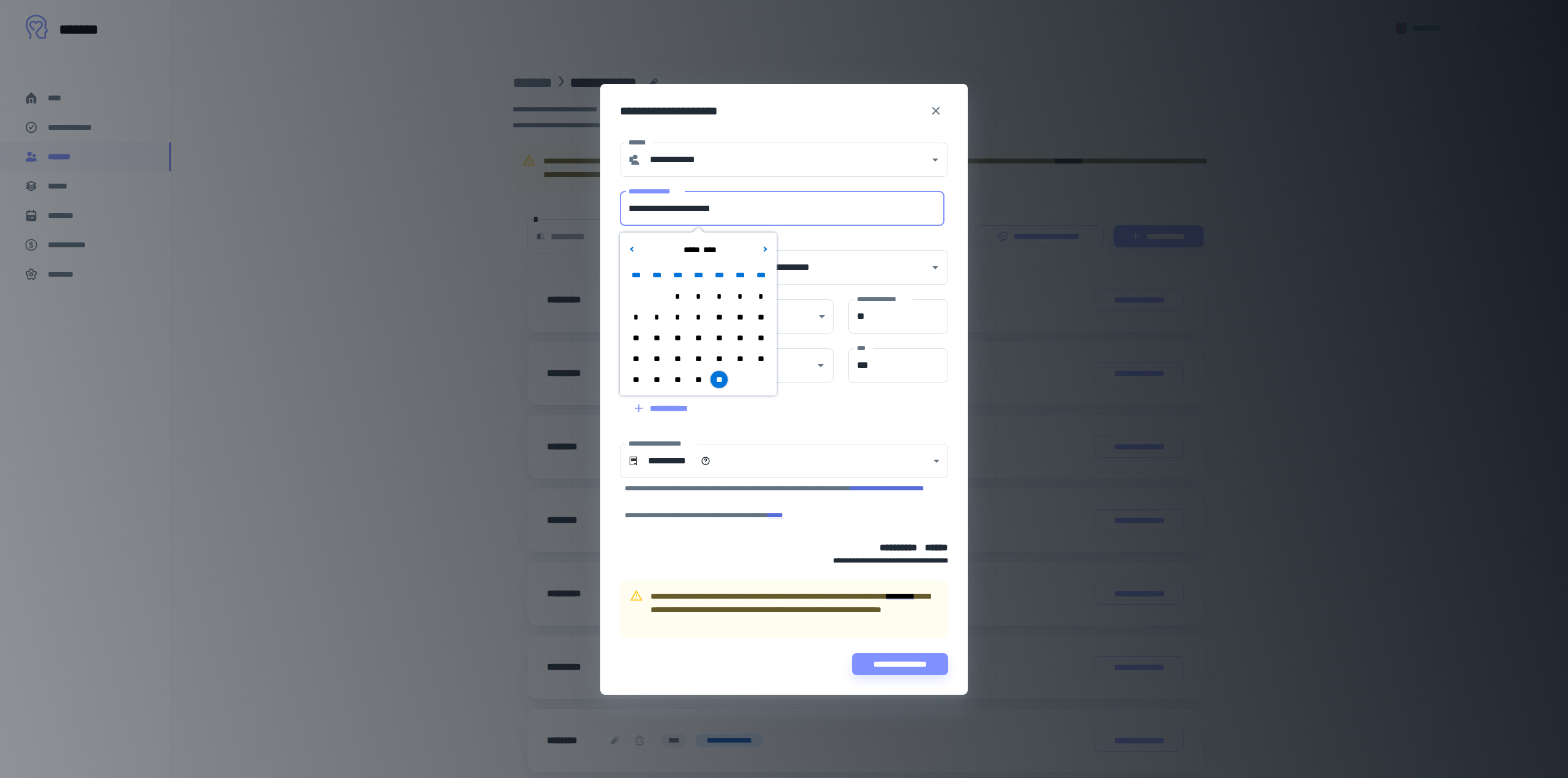 drag, startPoint x: 682, startPoint y: 209, endPoint x: 568, endPoint y: 219, distance: 114.4378 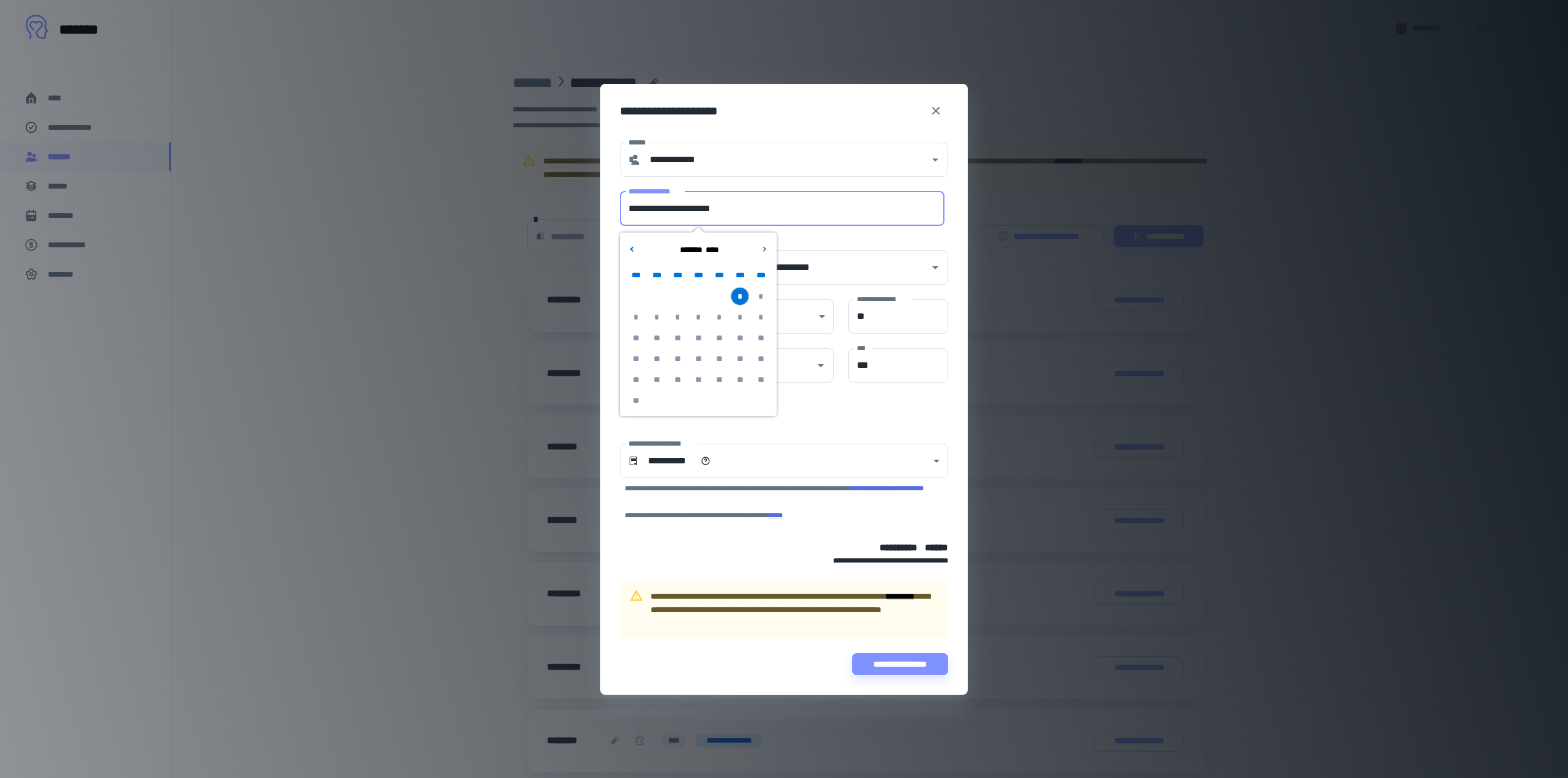 click on "**********" at bounding box center (782, 209) 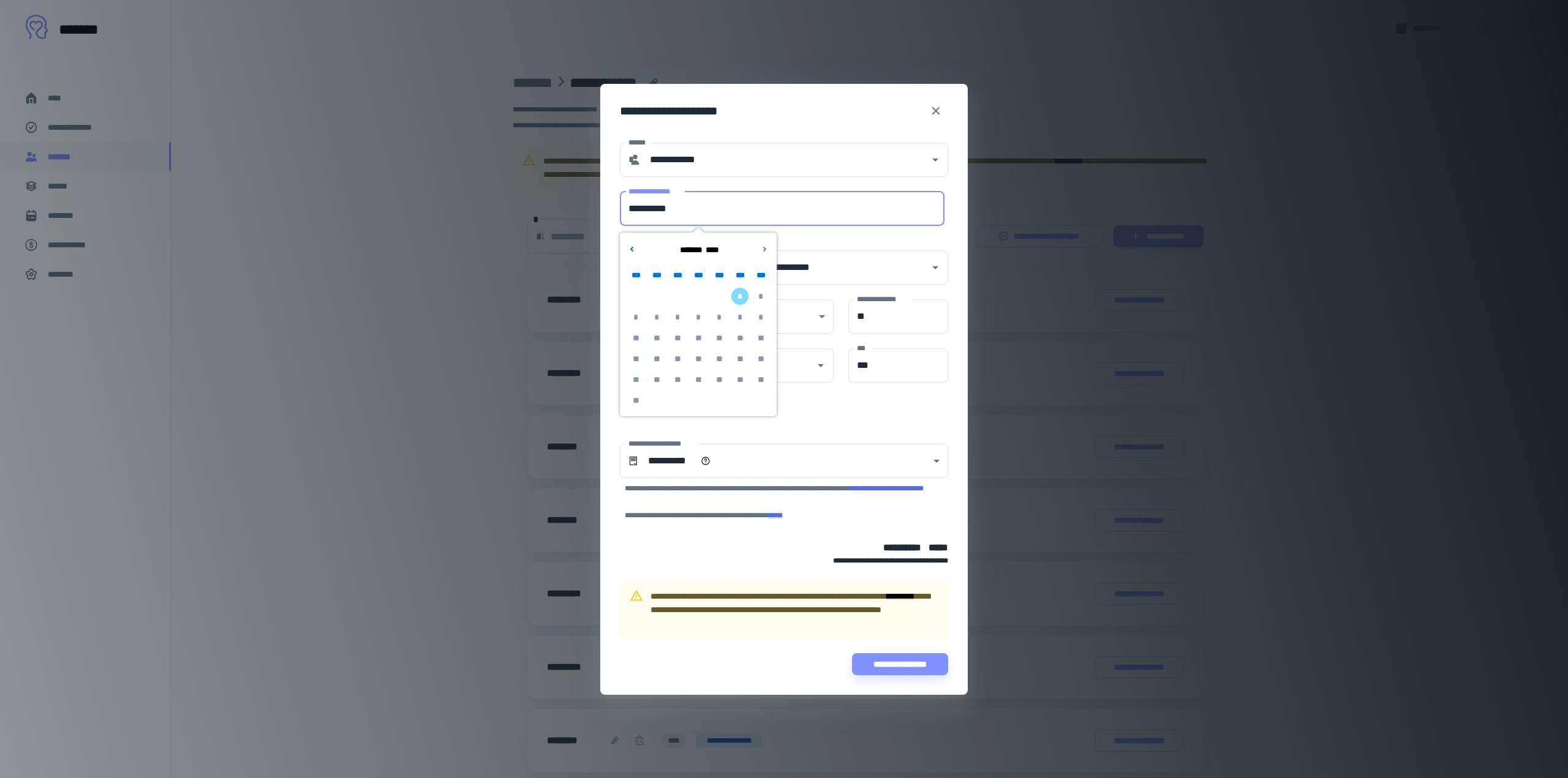 type on "**********" 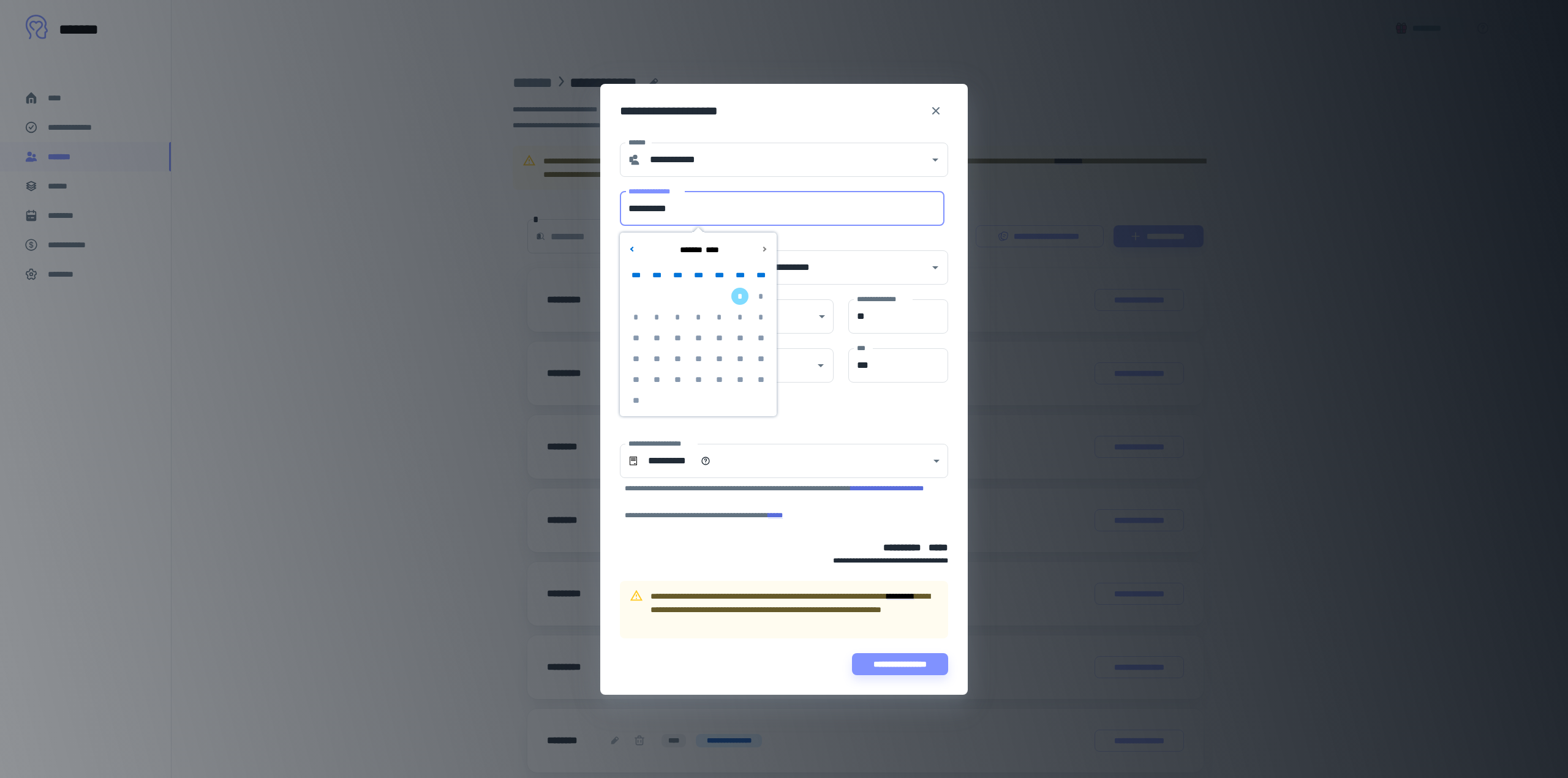 click on "**********" at bounding box center [784, 111] 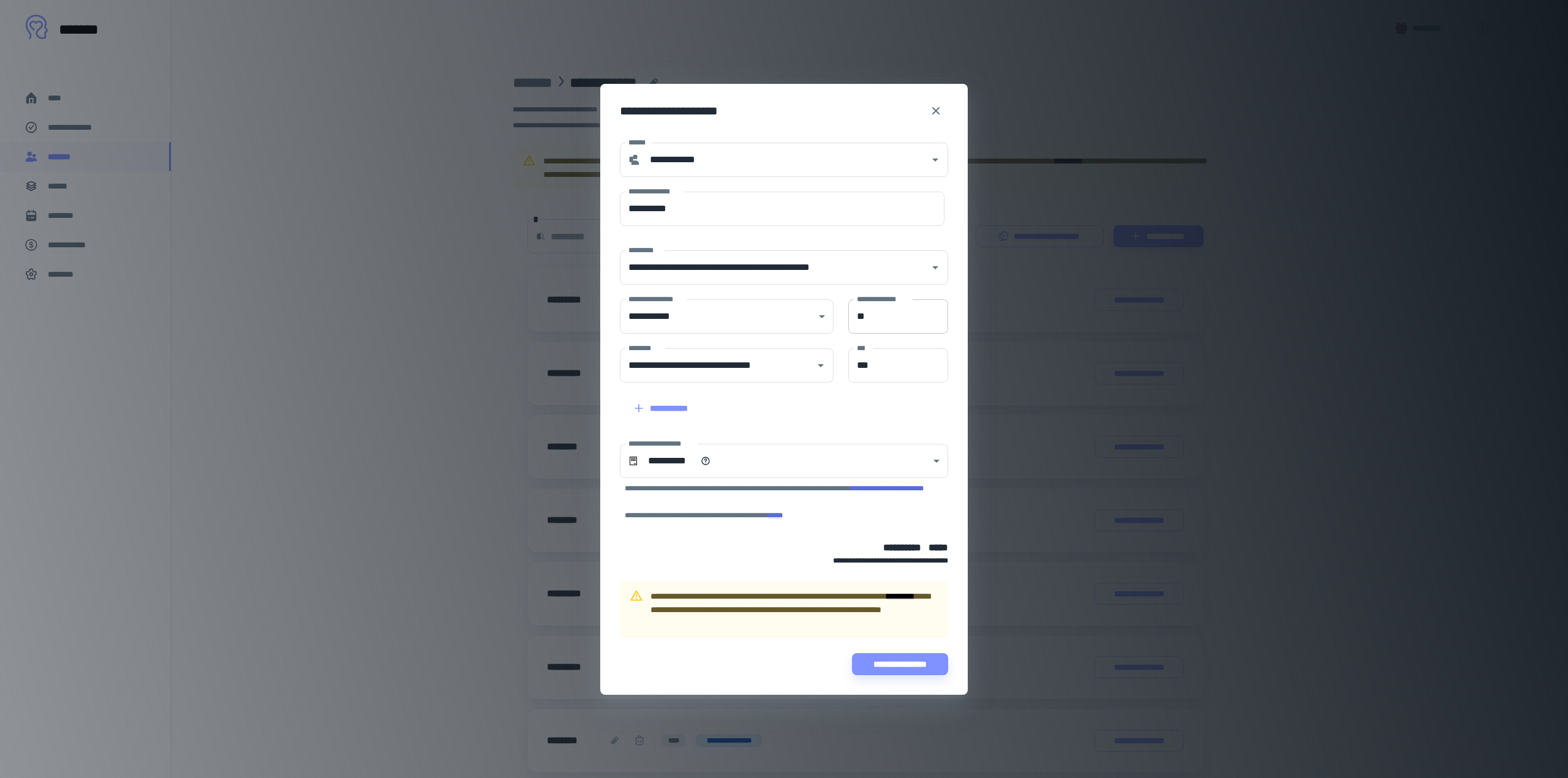 click on "**" at bounding box center [898, 316] 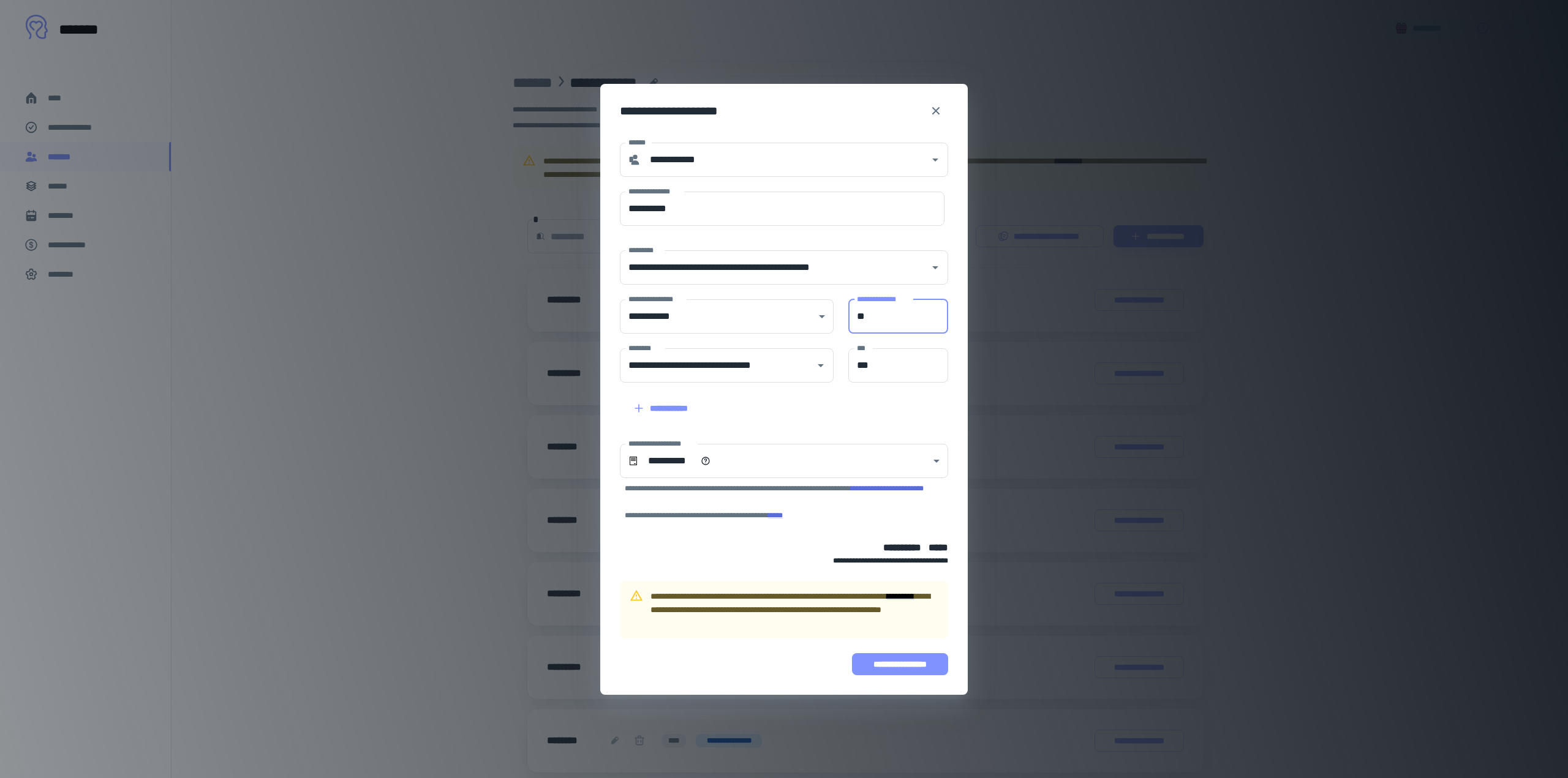 type on "**" 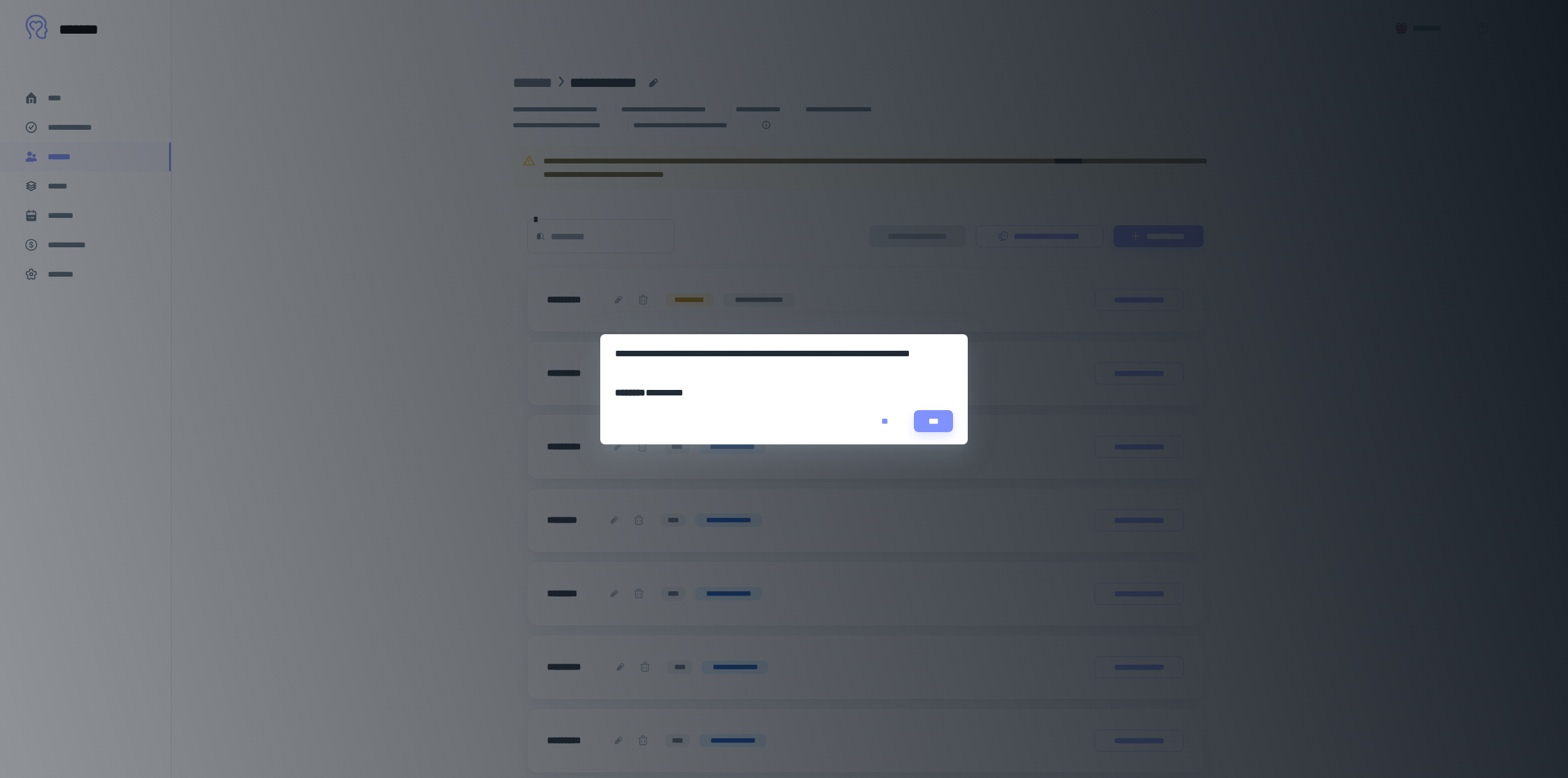 click on "**" at bounding box center [884, 421] 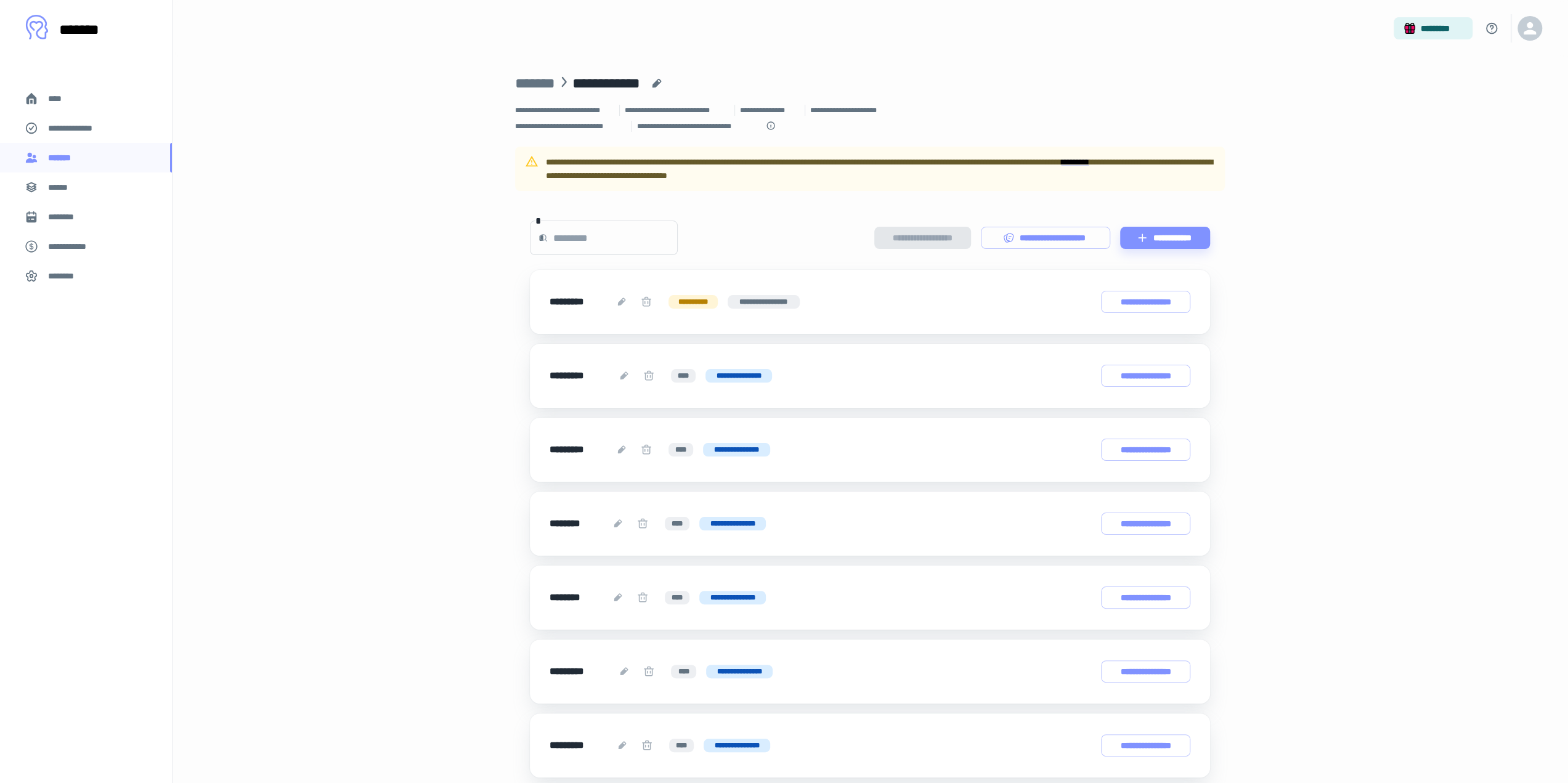 click on "**********" at bounding box center (880, 169) 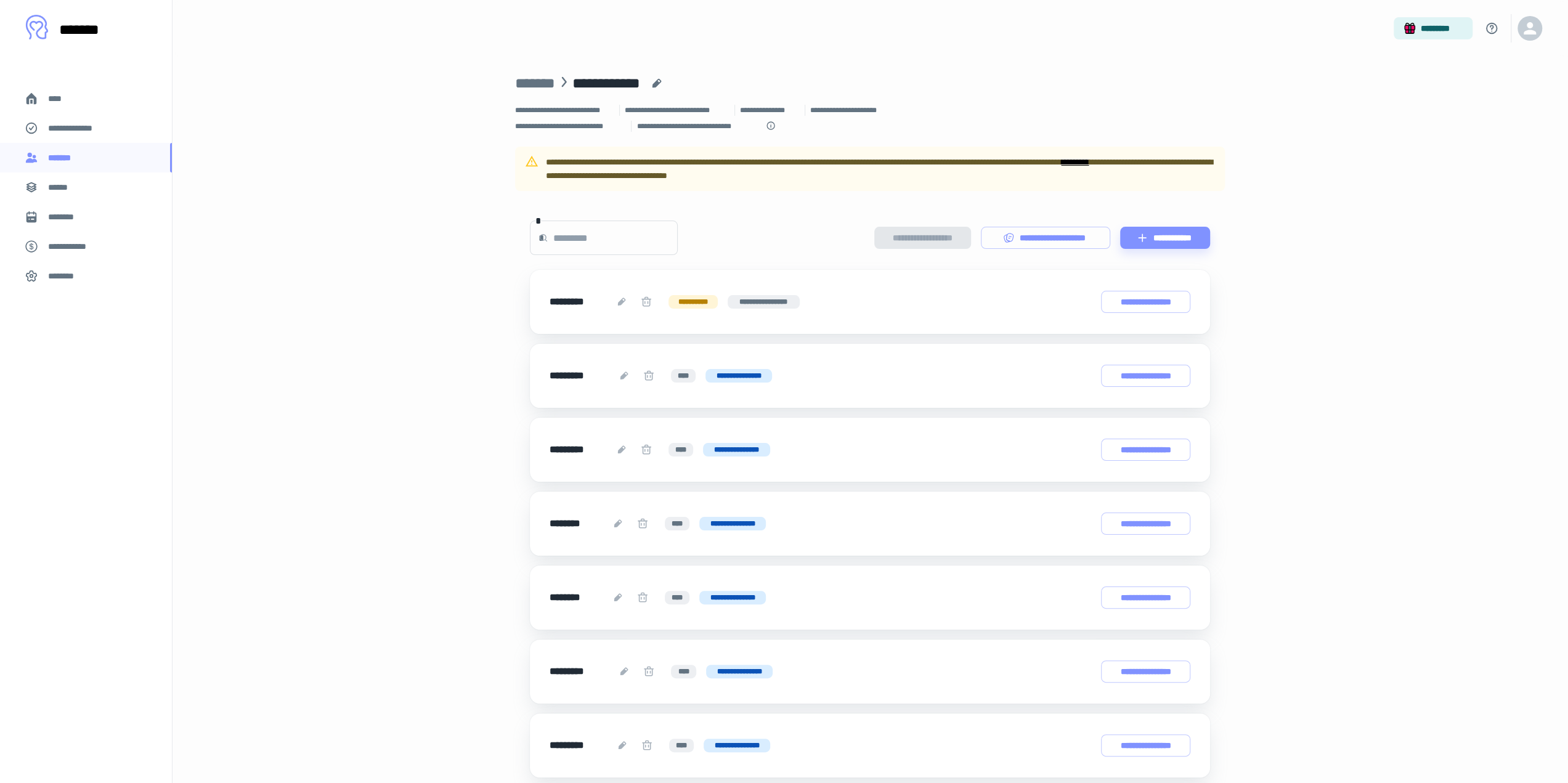 click on "*********" at bounding box center [1074, 162] 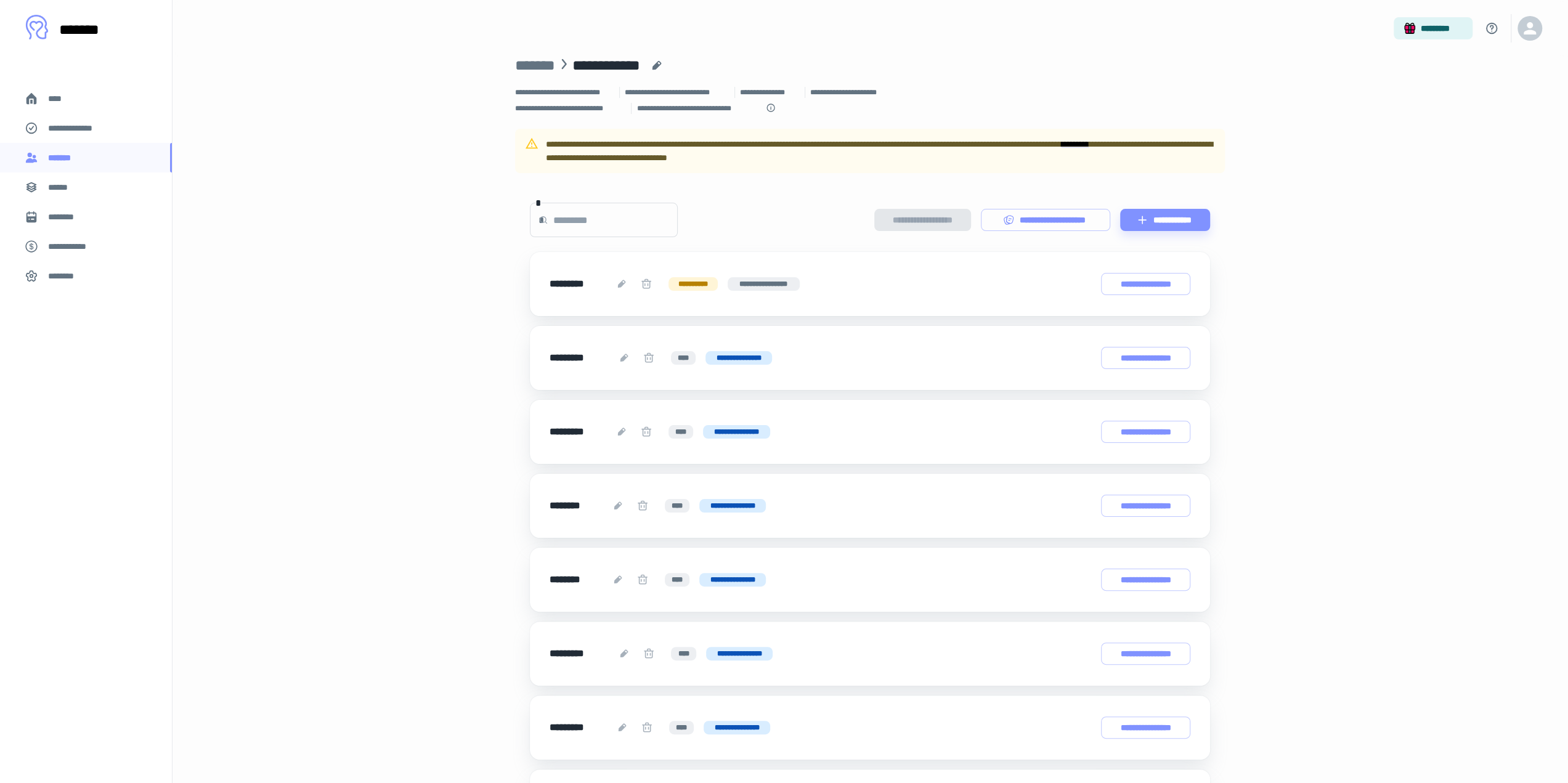 scroll, scrollTop: 0, scrollLeft: 0, axis: both 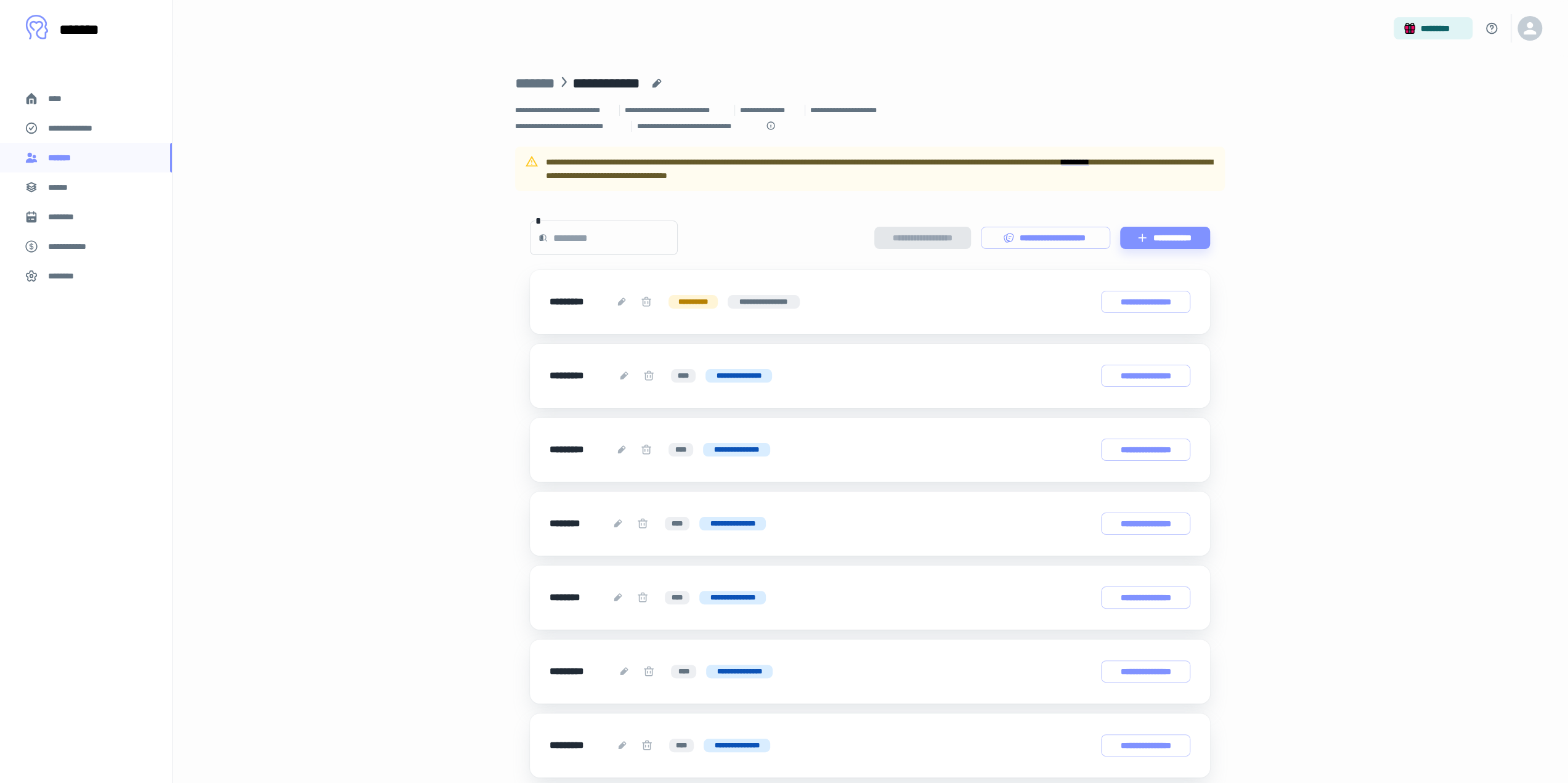 click on "******" at bounding box center [86, 187] 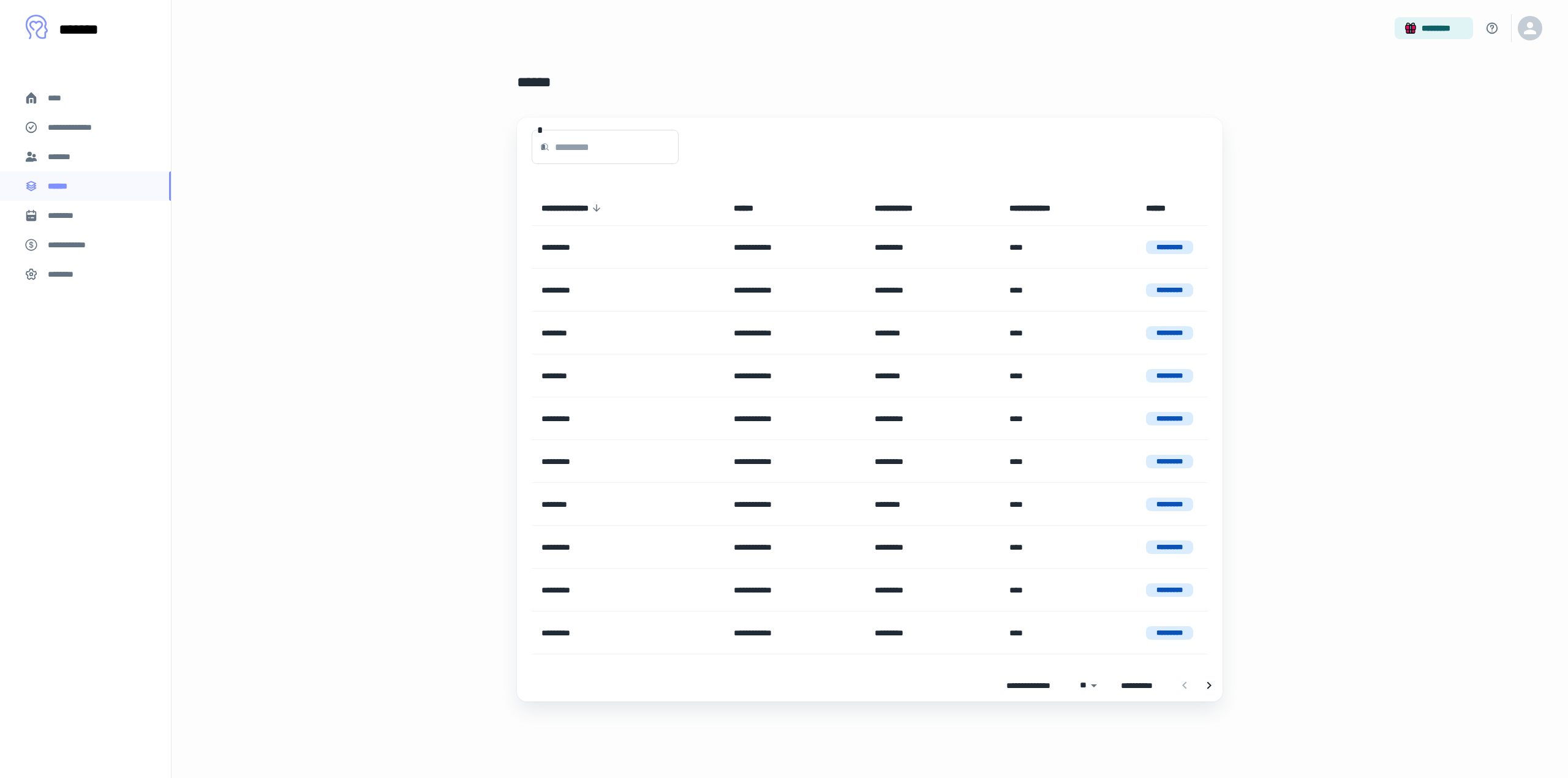 click on "****" at bounding box center (85, 98) 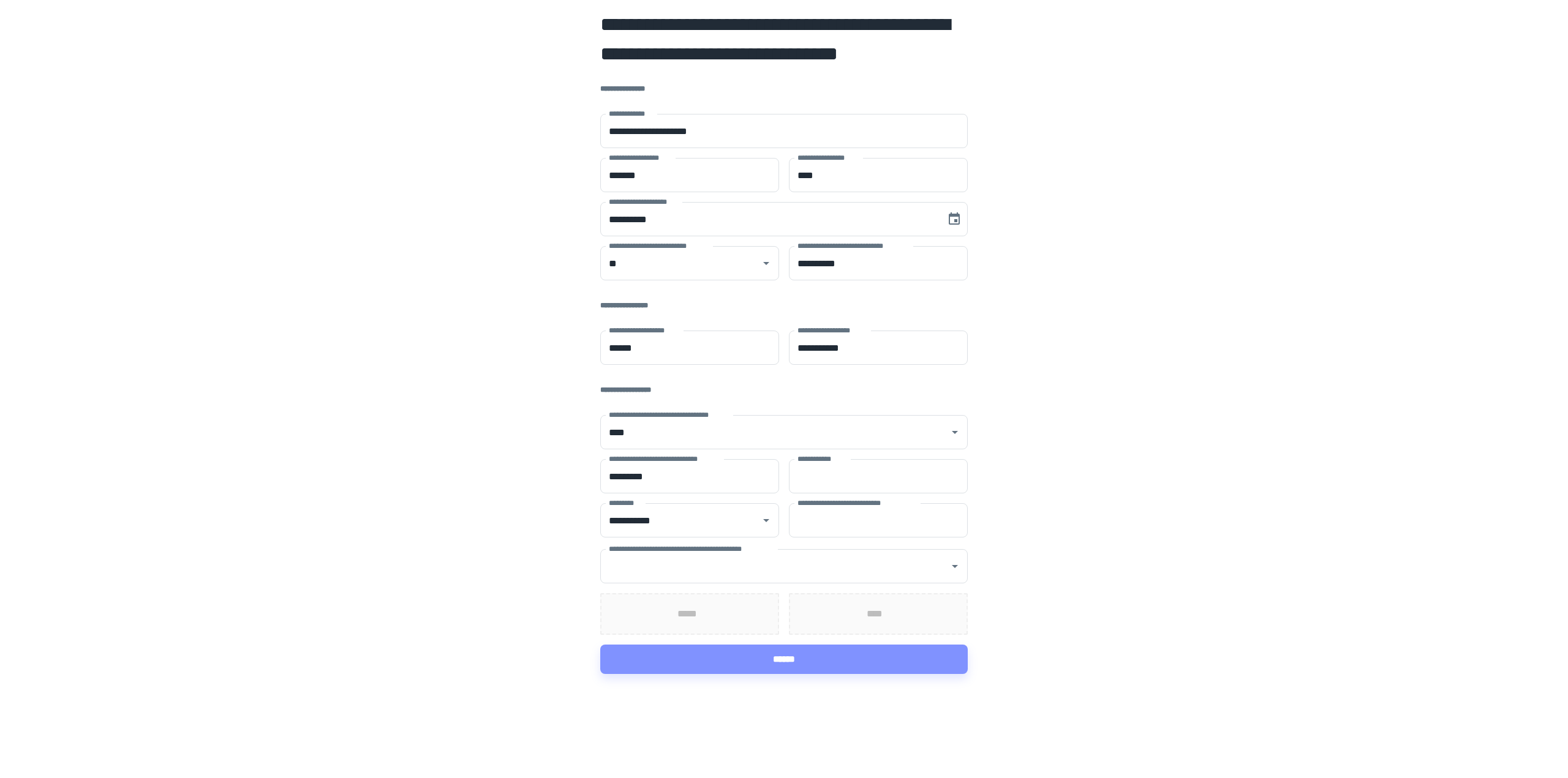 scroll, scrollTop: 0, scrollLeft: 0, axis: both 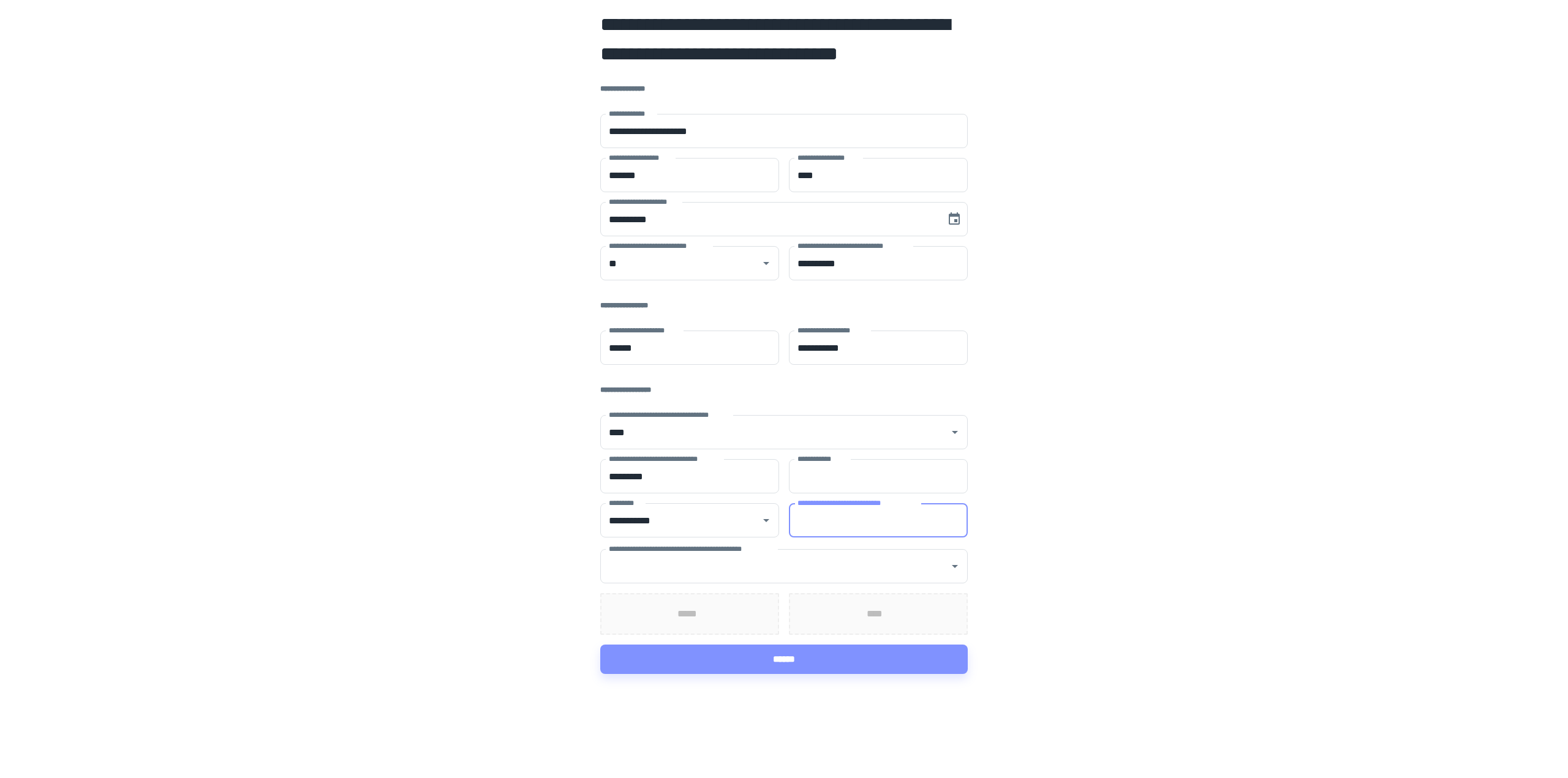 click on "**********" at bounding box center [878, 520] 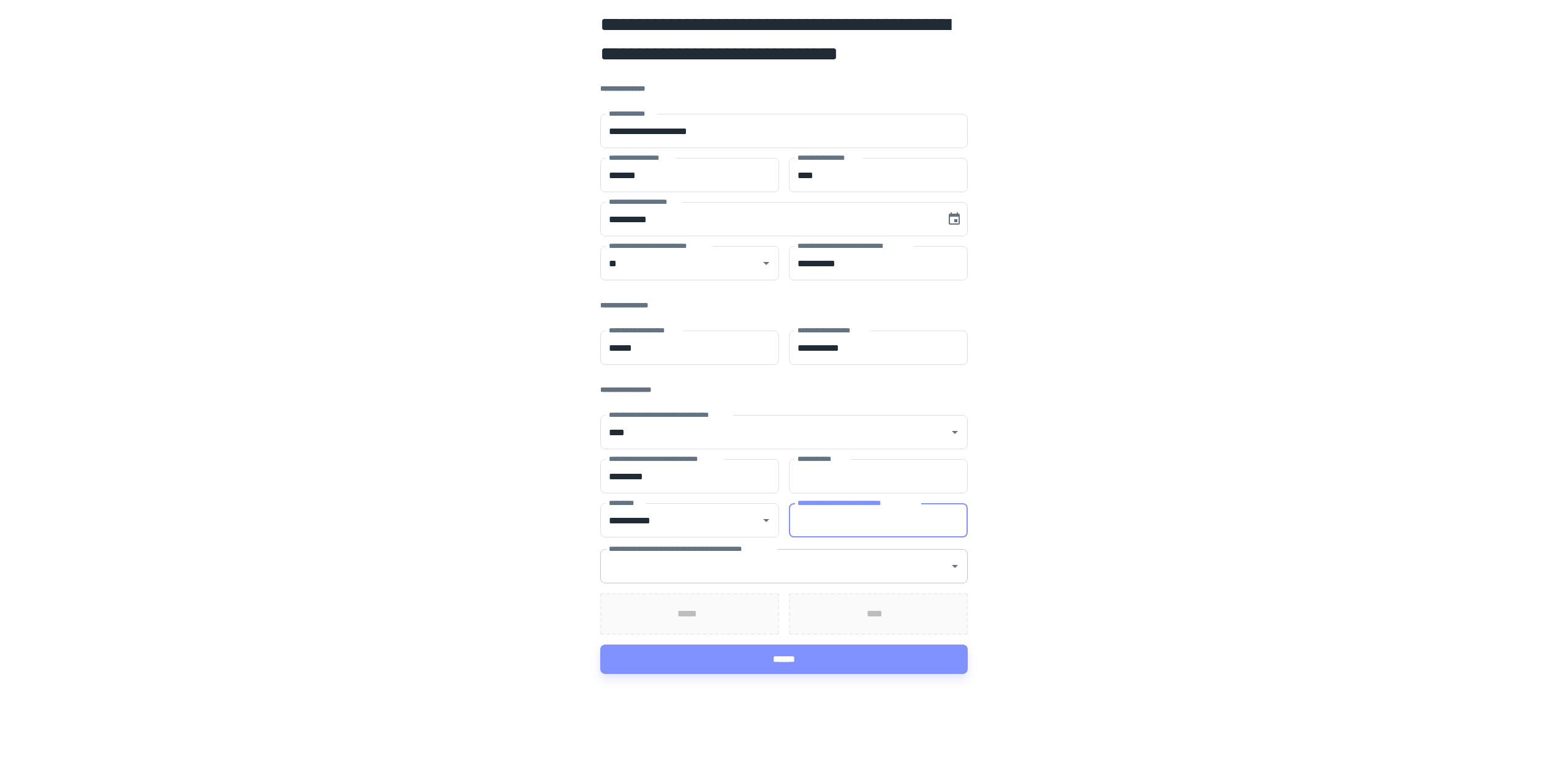 click on "**********" at bounding box center [775, 566] 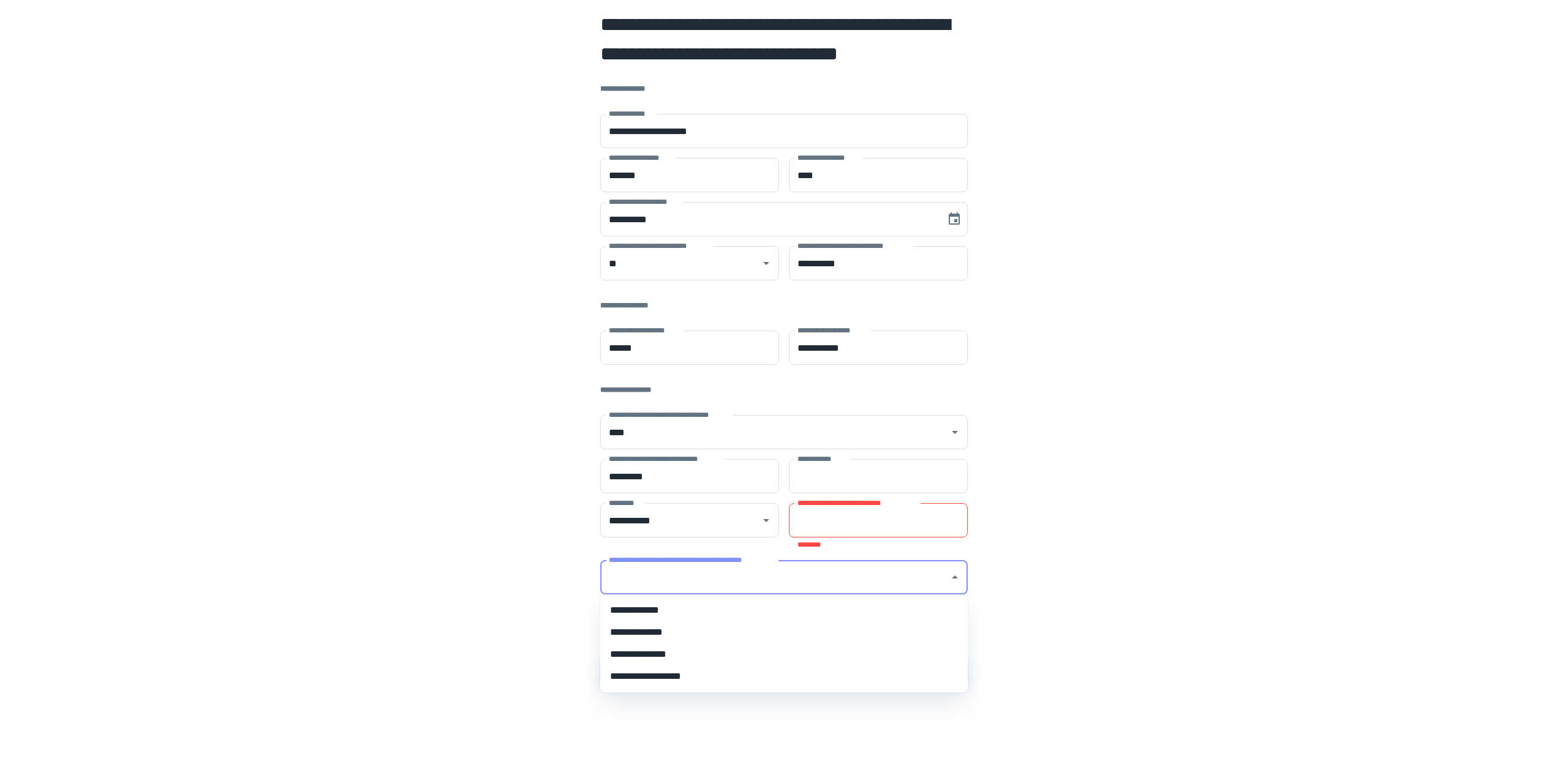 click on "**********" at bounding box center (784, 610) 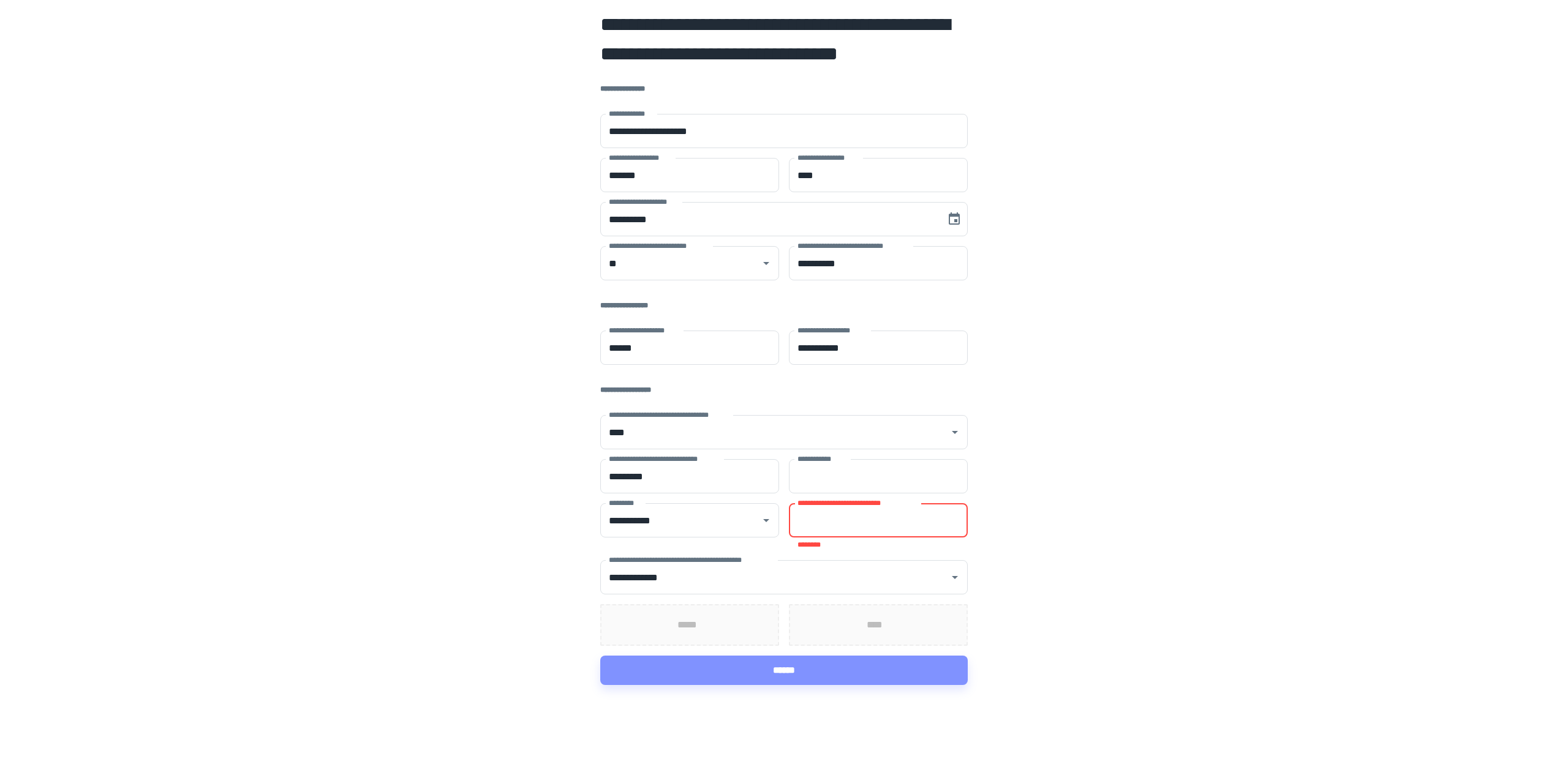click on "**********" at bounding box center (878, 520) 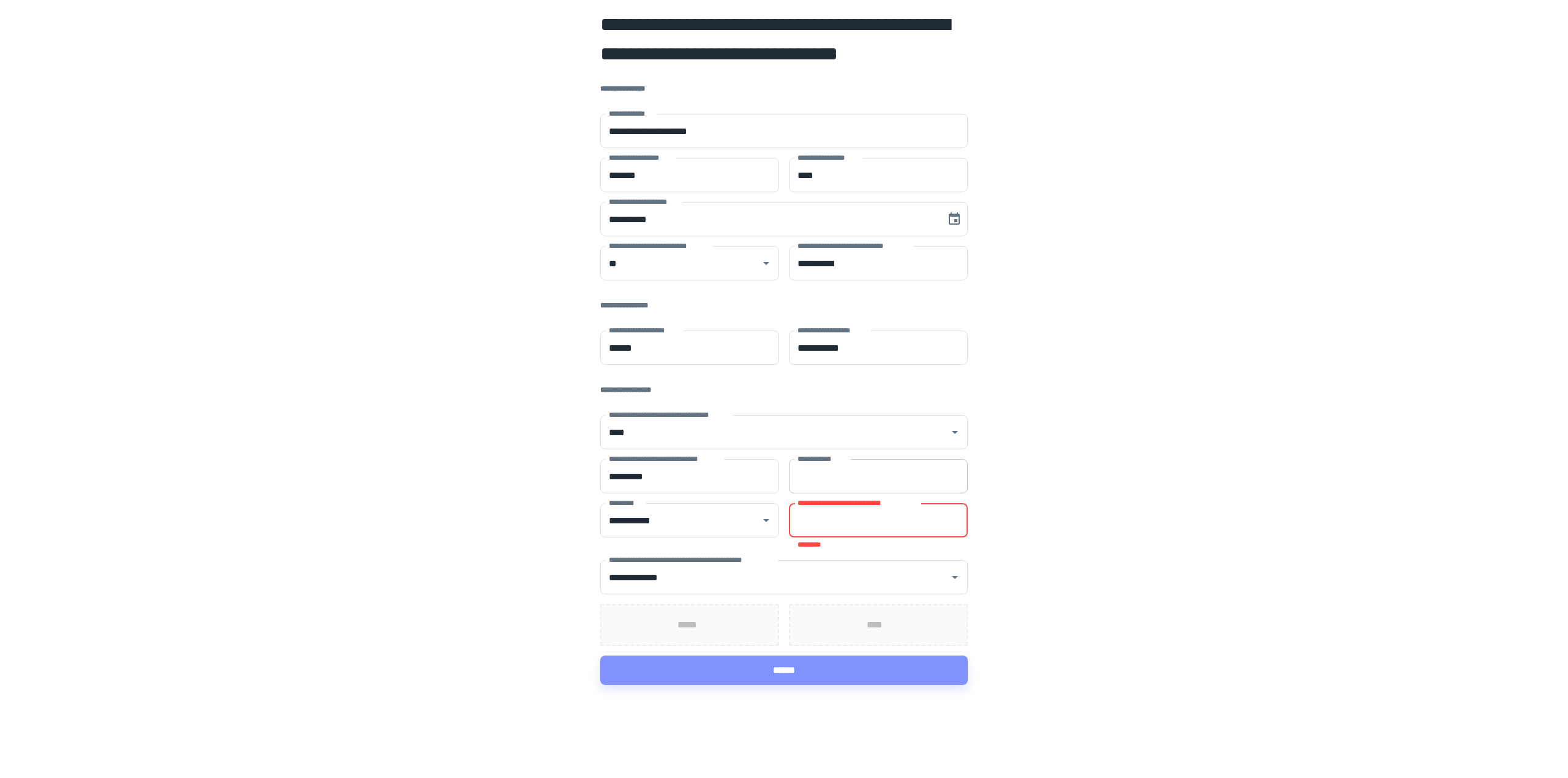 click on "**********" at bounding box center [878, 476] 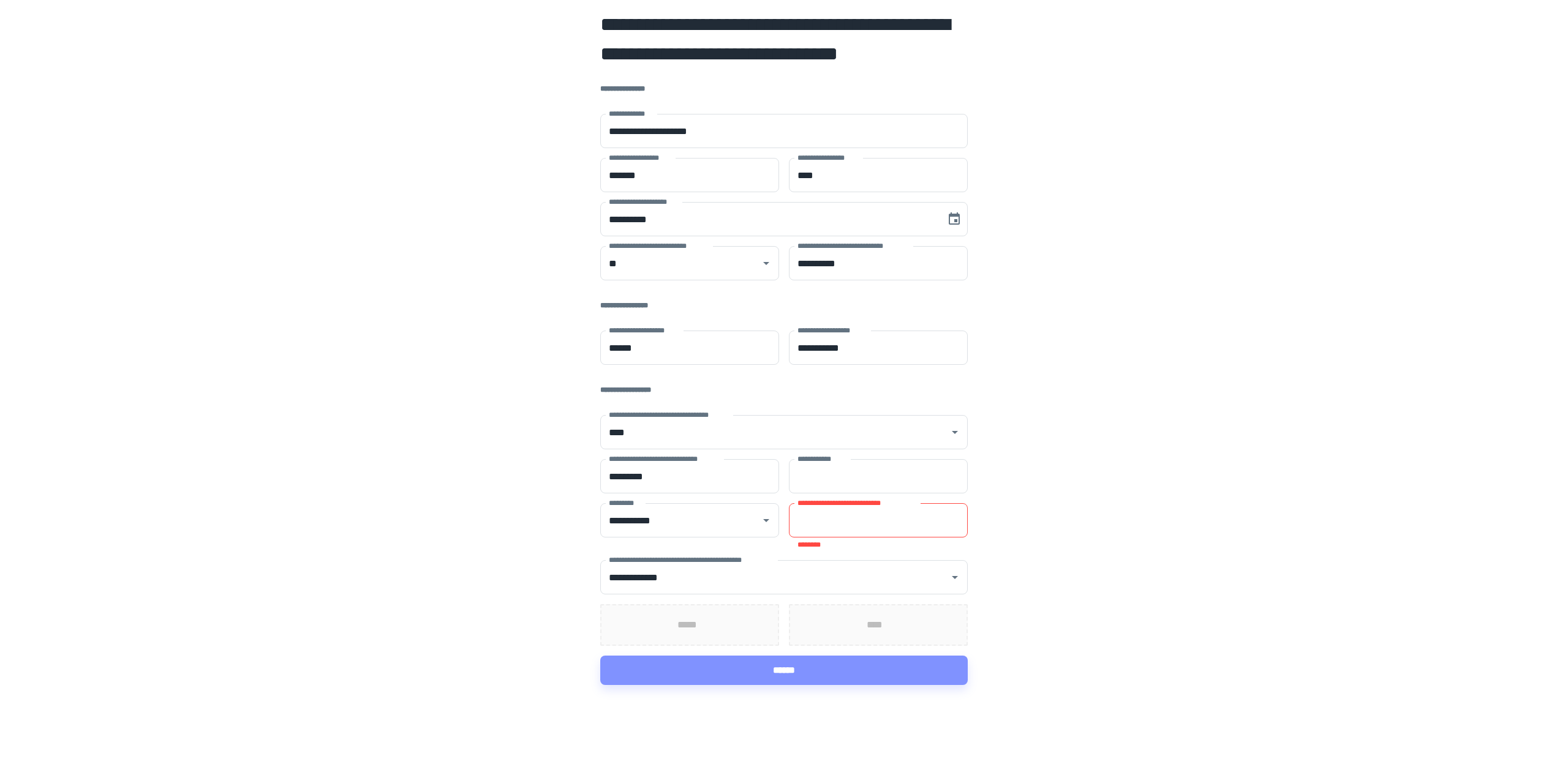 click on "**********" at bounding box center (784, 342) 